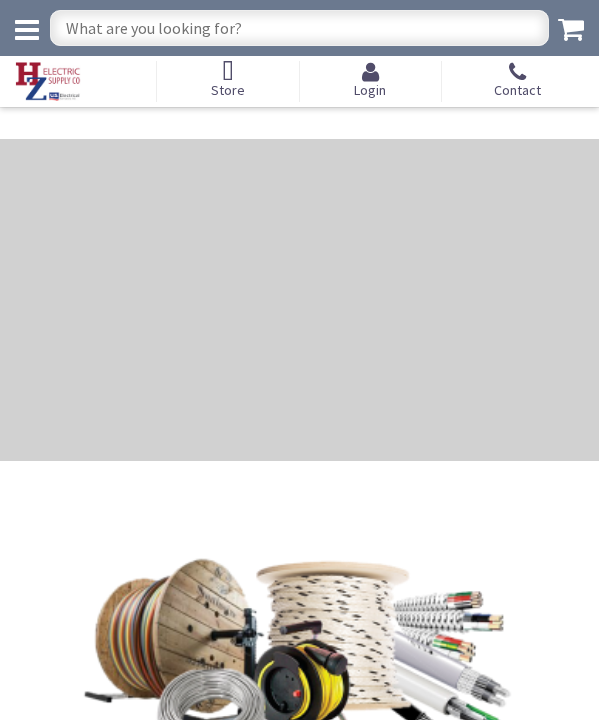 scroll, scrollTop: 0, scrollLeft: 0, axis: both 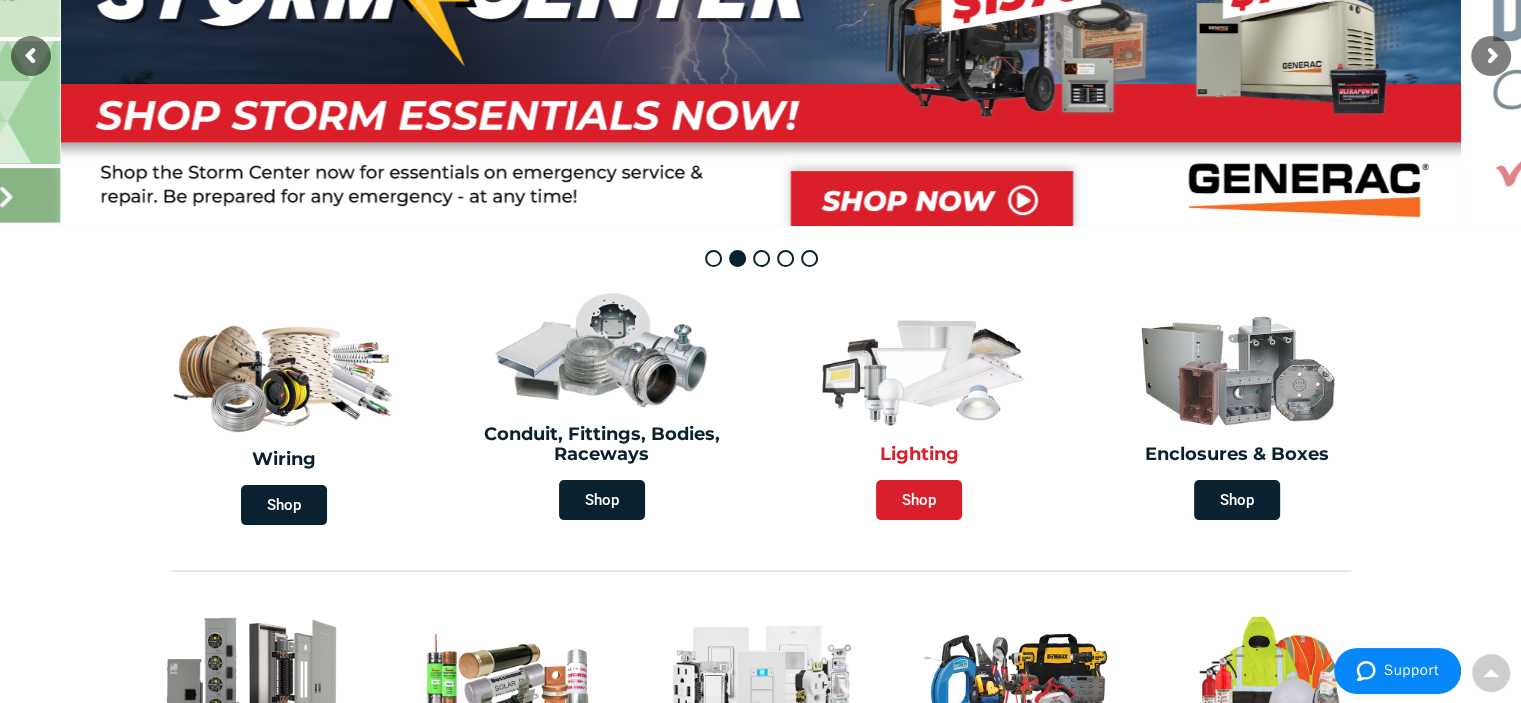 click on "Shop" at bounding box center (919, 500) 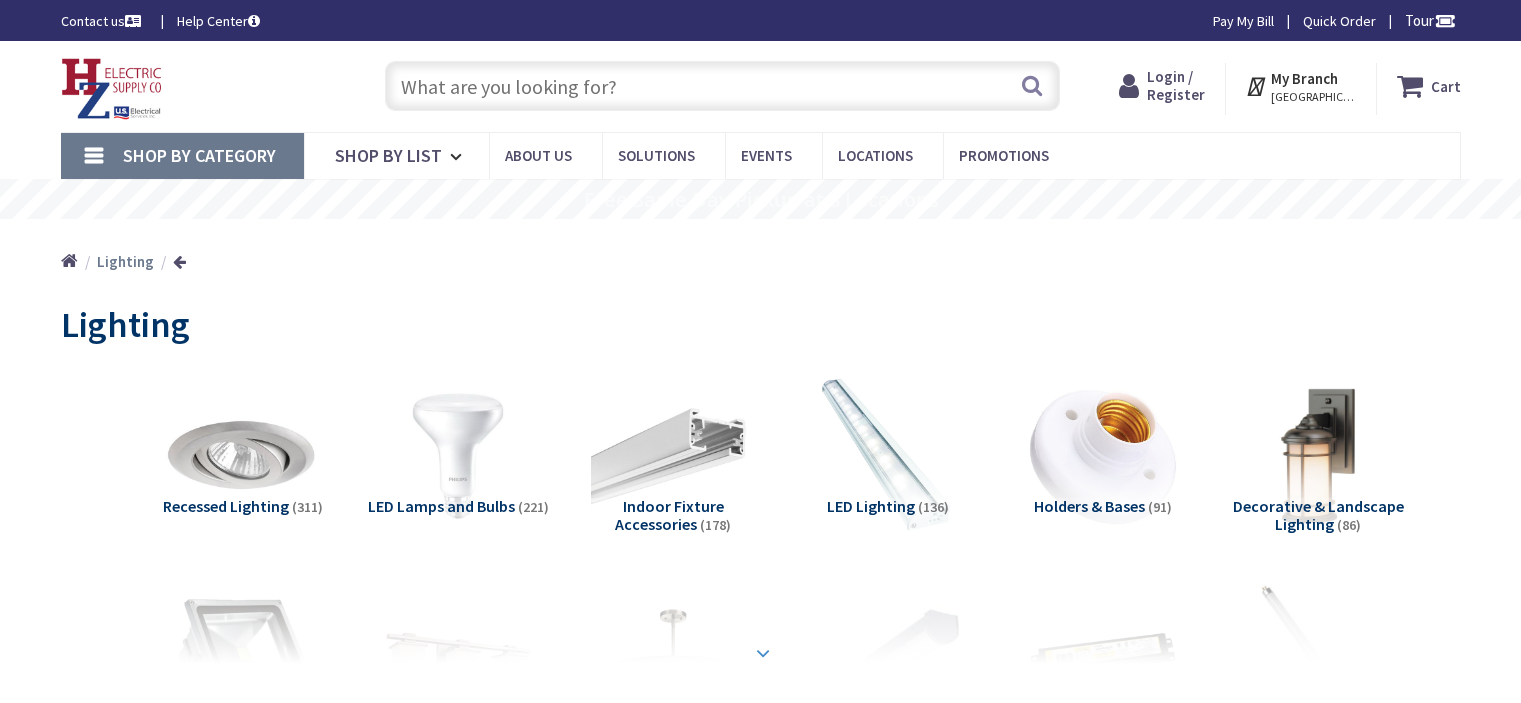 scroll, scrollTop: 0, scrollLeft: 0, axis: both 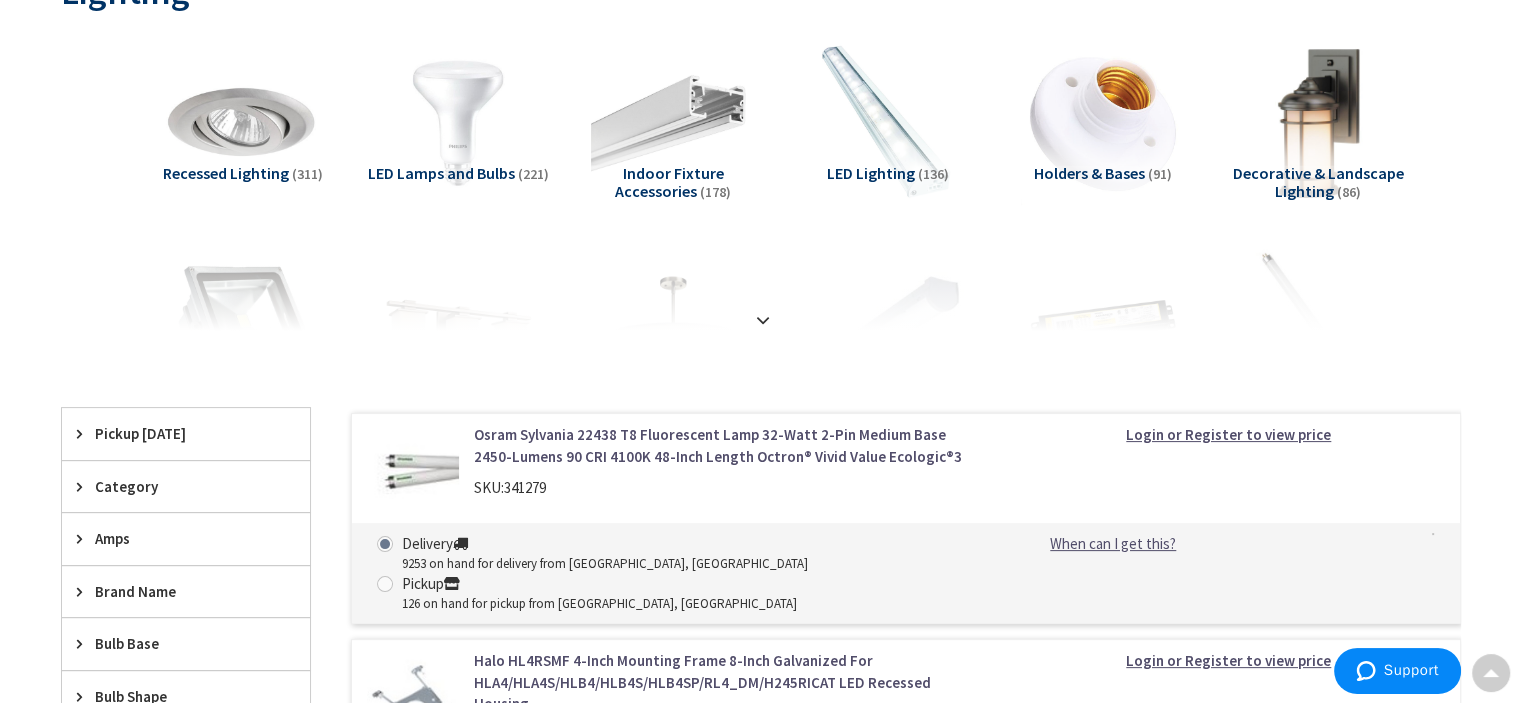 click at bounding box center [1317, 122] 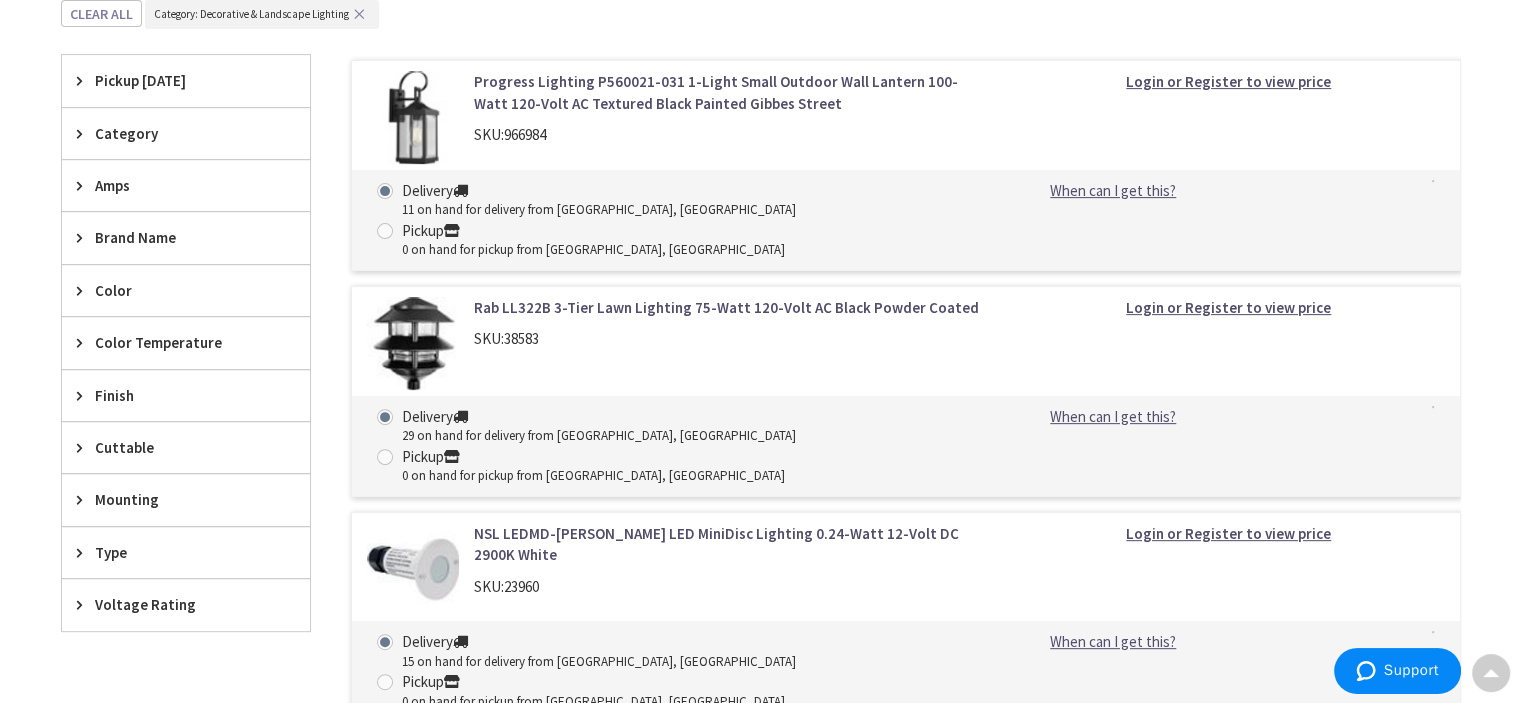 scroll, scrollTop: 370, scrollLeft: 0, axis: vertical 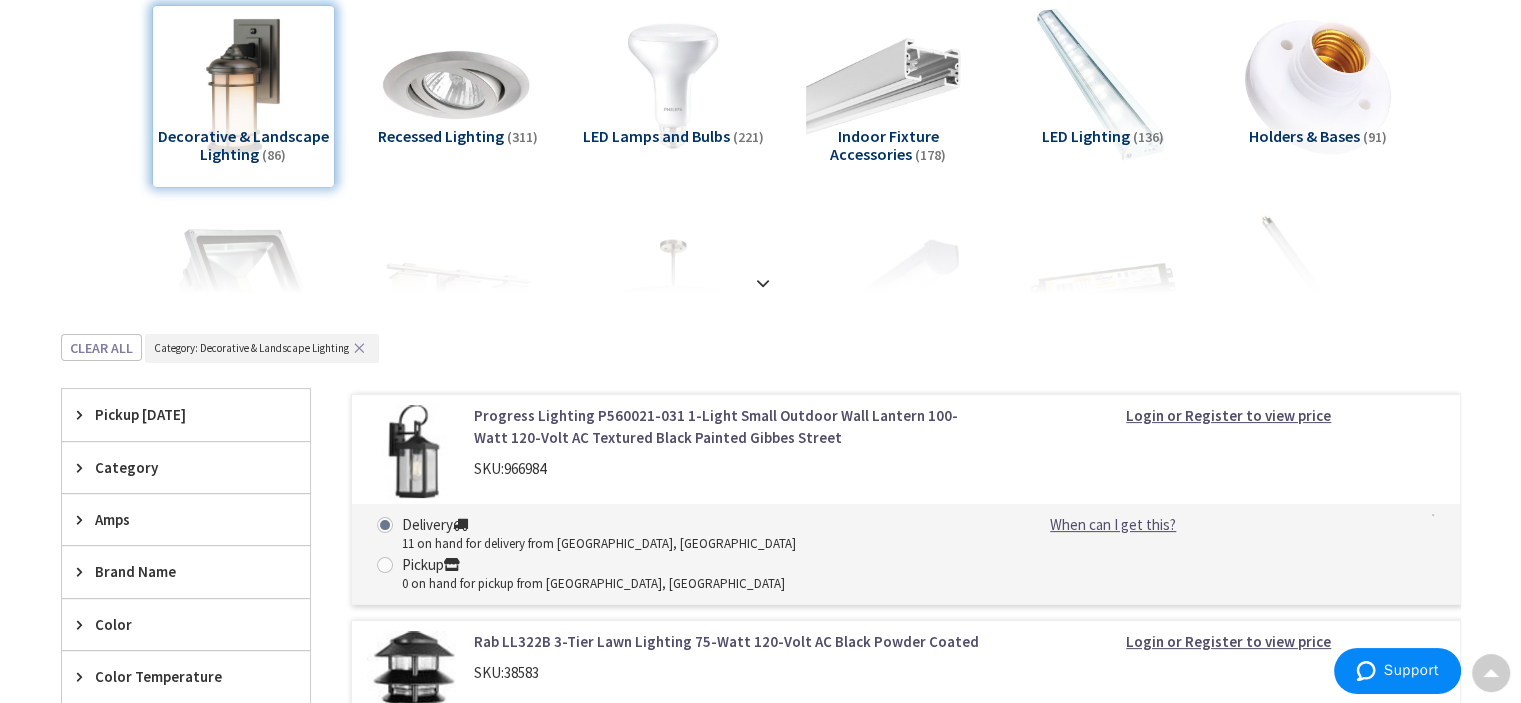 click on "Category" at bounding box center [176, 467] 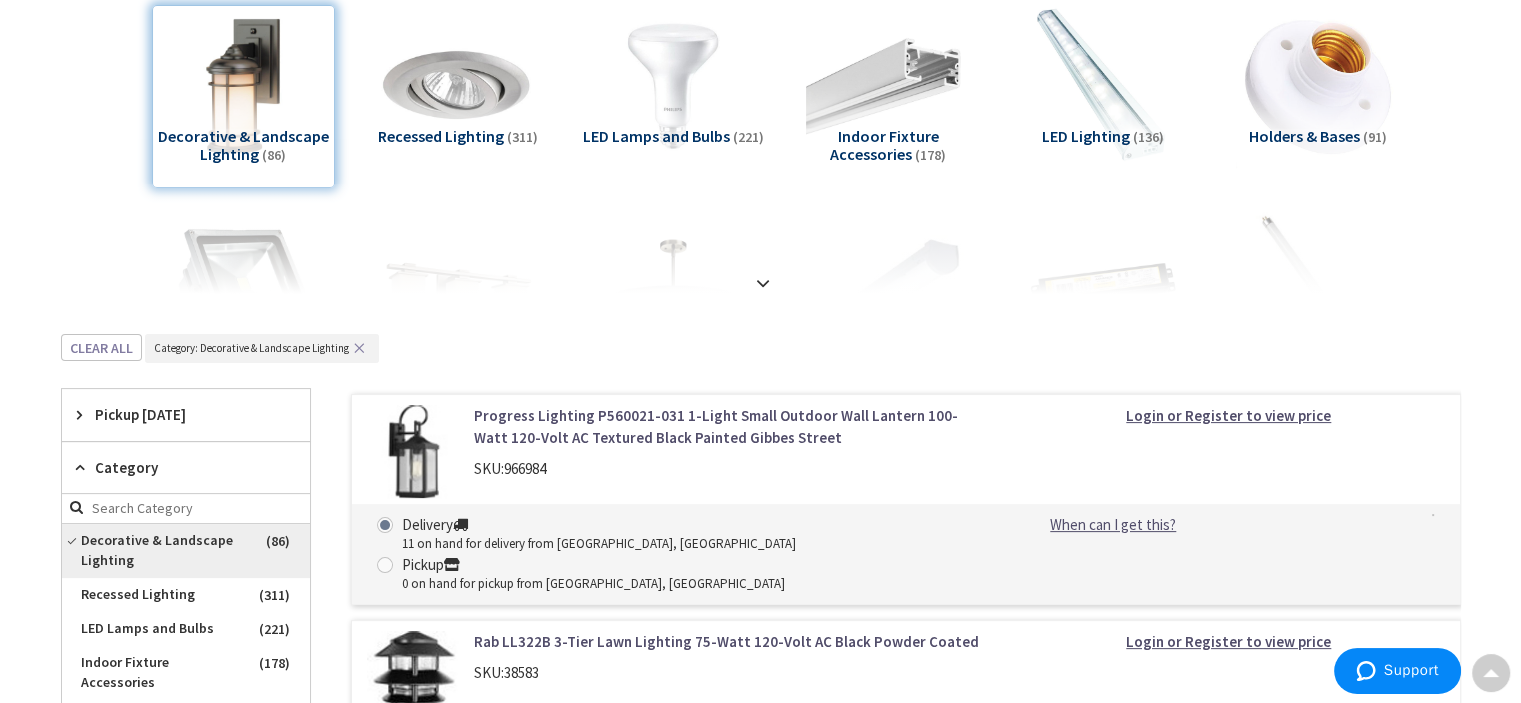 scroll, scrollTop: 704, scrollLeft: 0, axis: vertical 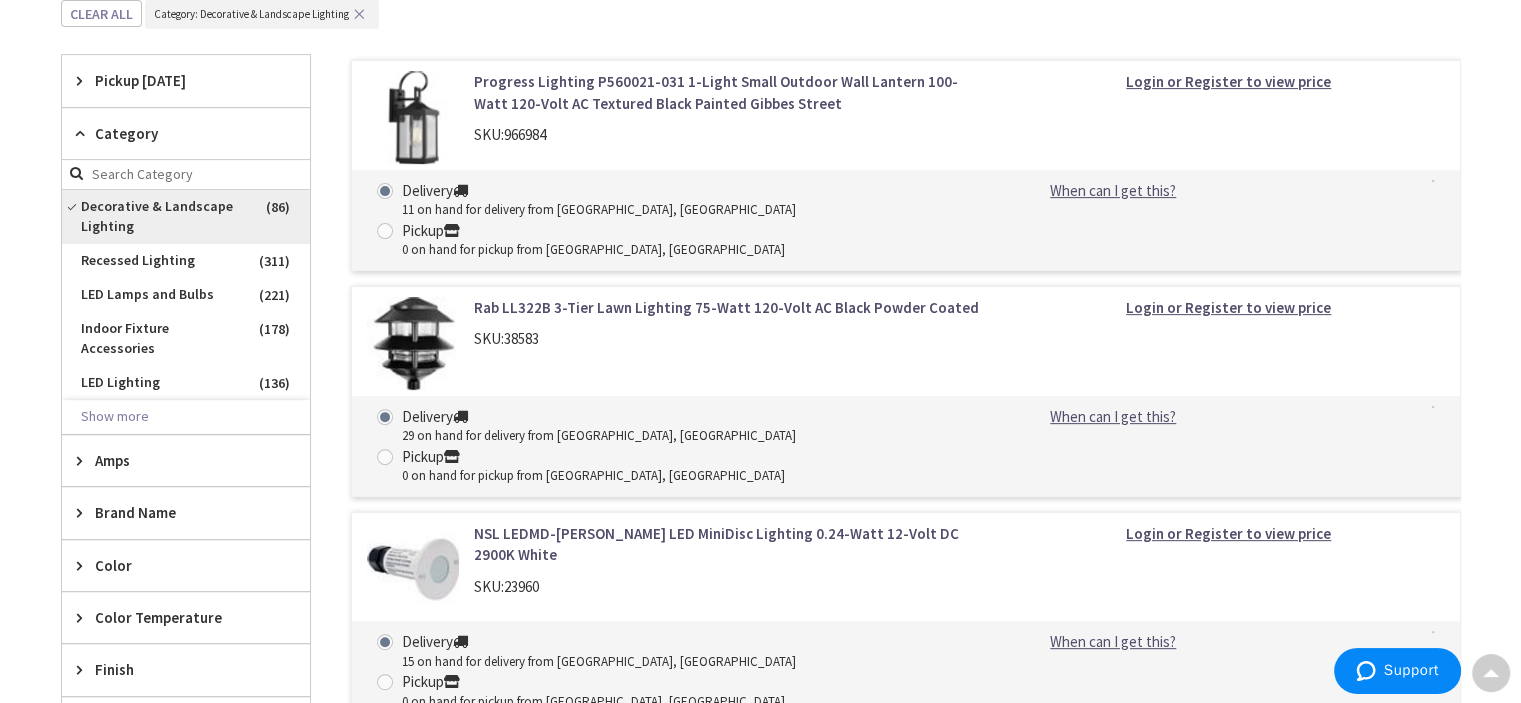 click on "Decorative & Landscape Lighting" at bounding box center [186, 217] 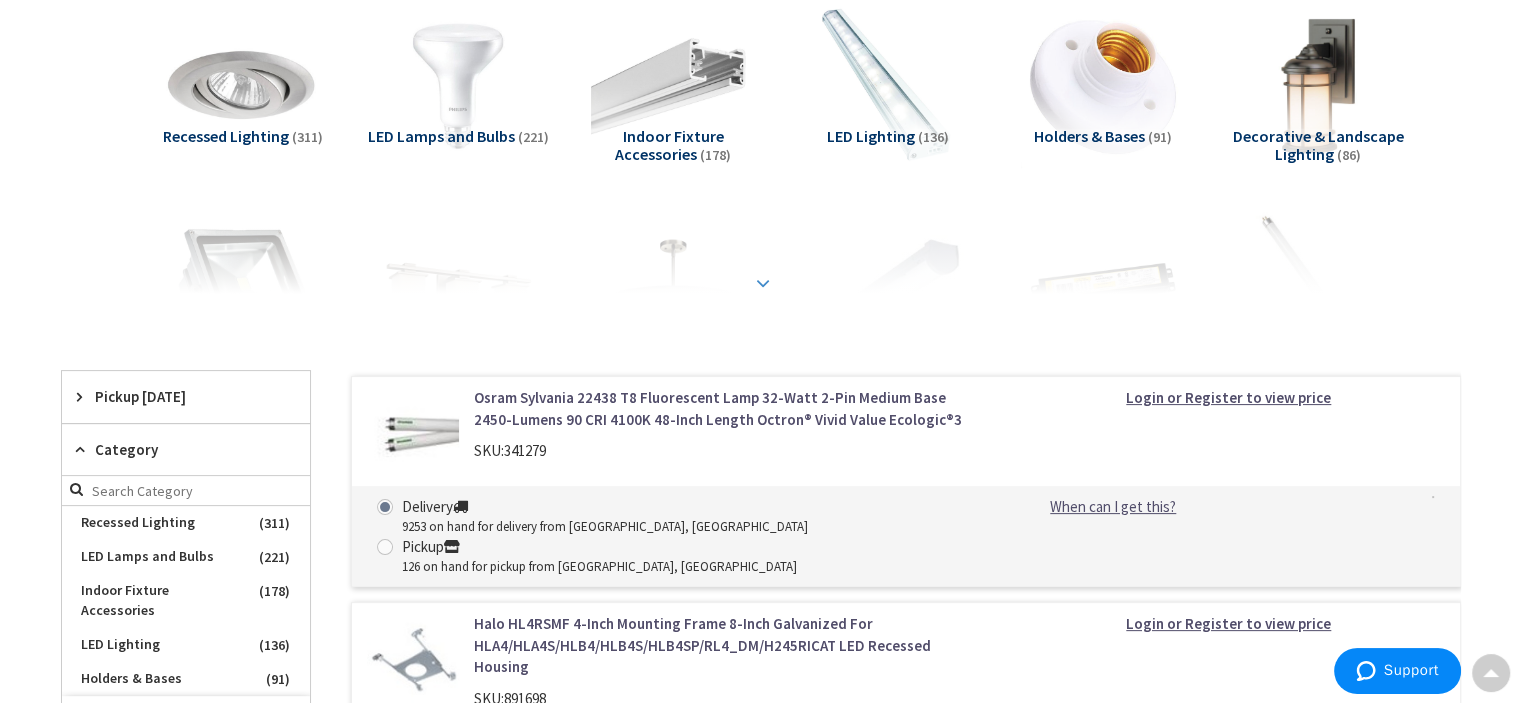scroll, scrollTop: 36, scrollLeft: 0, axis: vertical 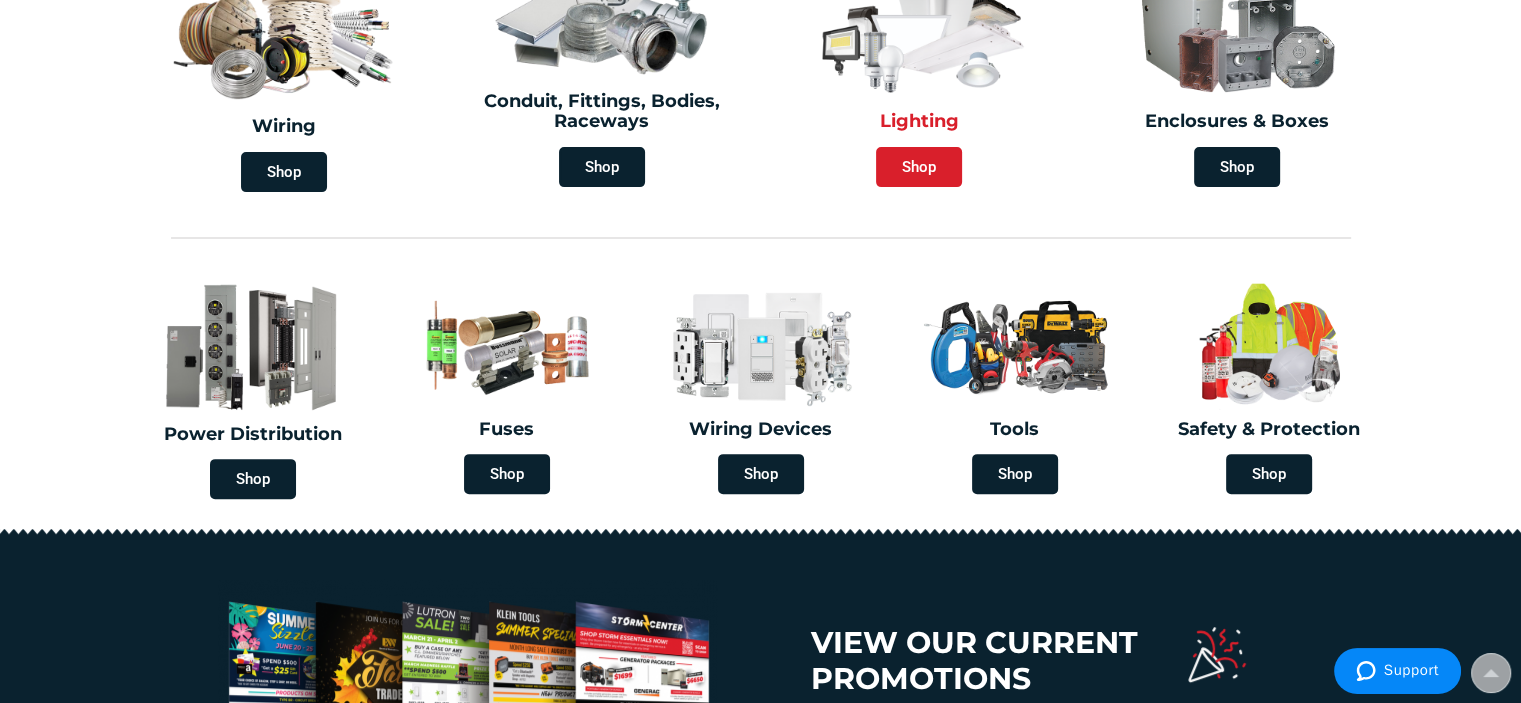 click on "Shop" at bounding box center (919, 167) 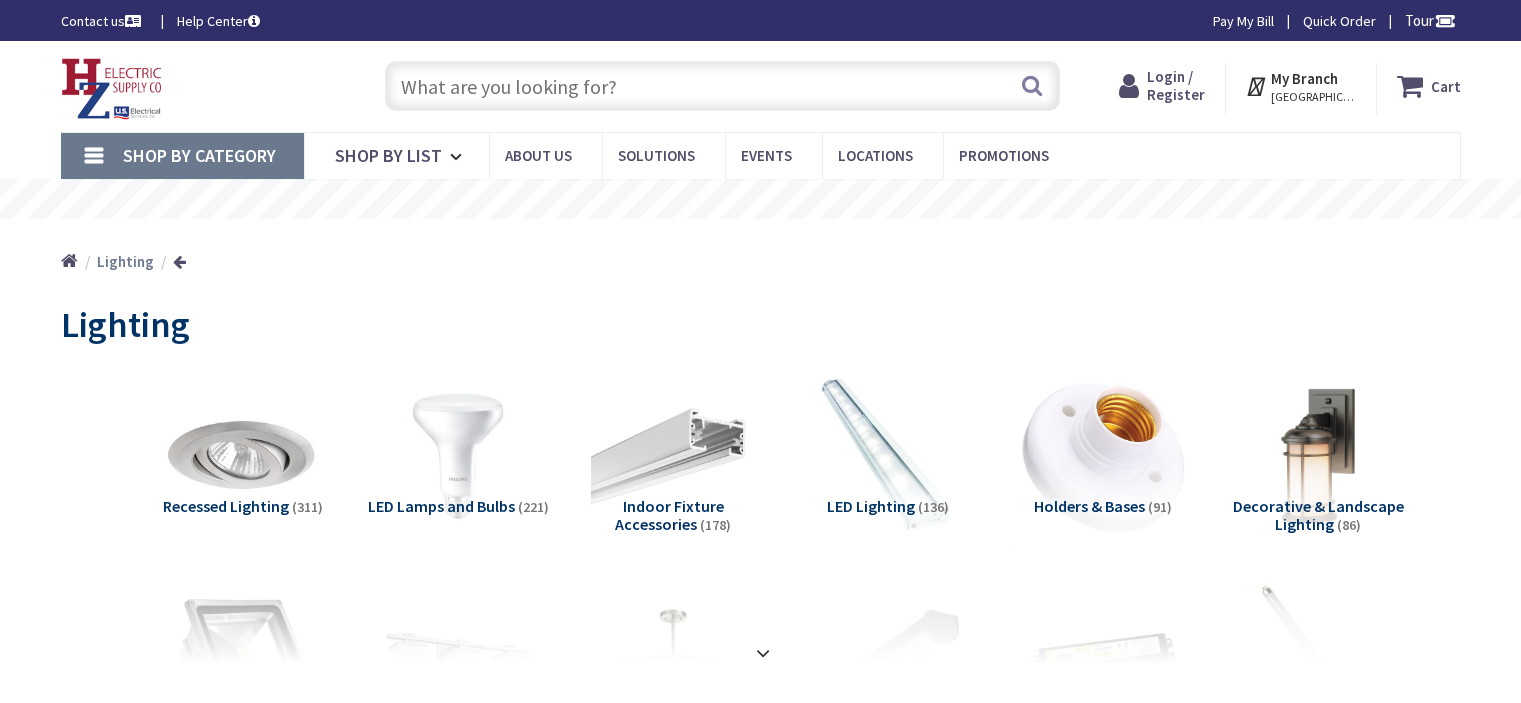 scroll, scrollTop: 0, scrollLeft: 0, axis: both 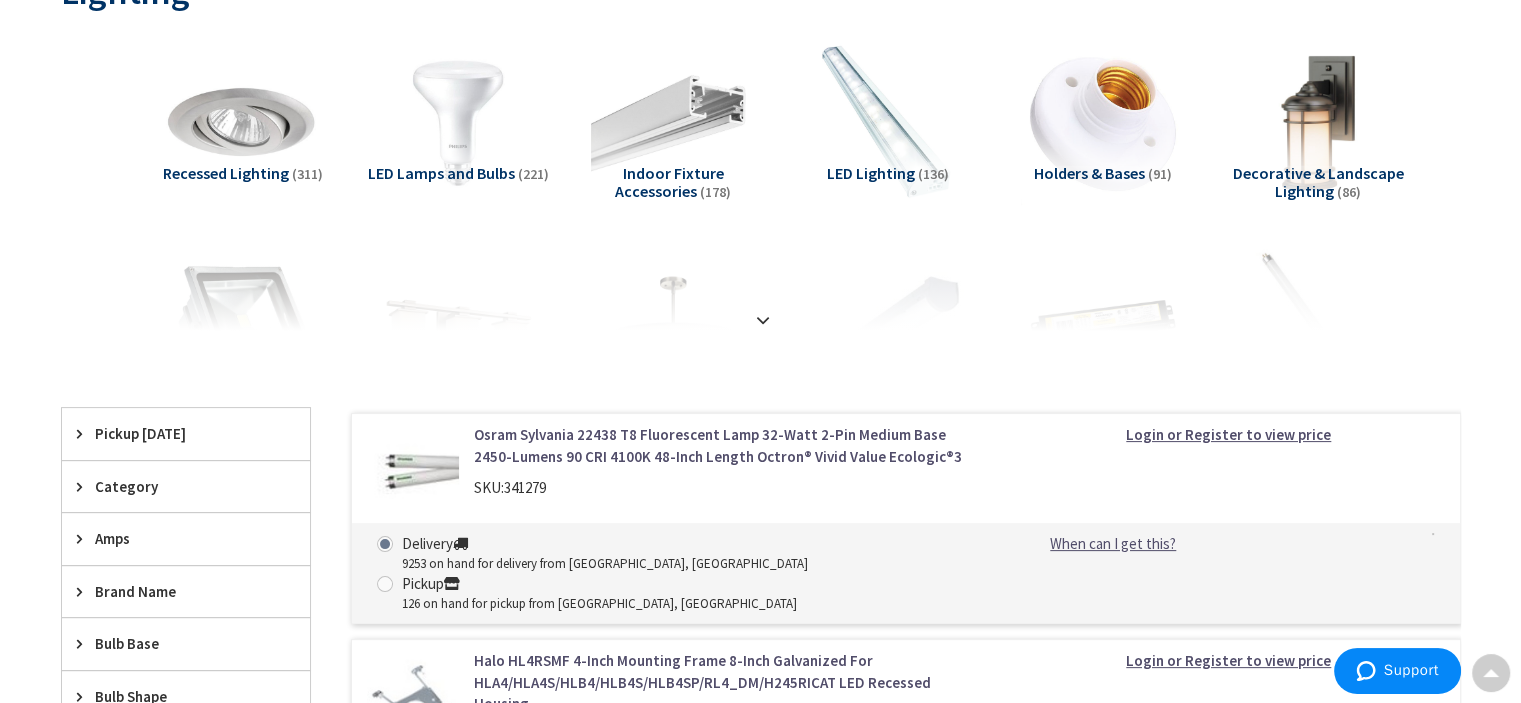 click at bounding box center (763, 320) 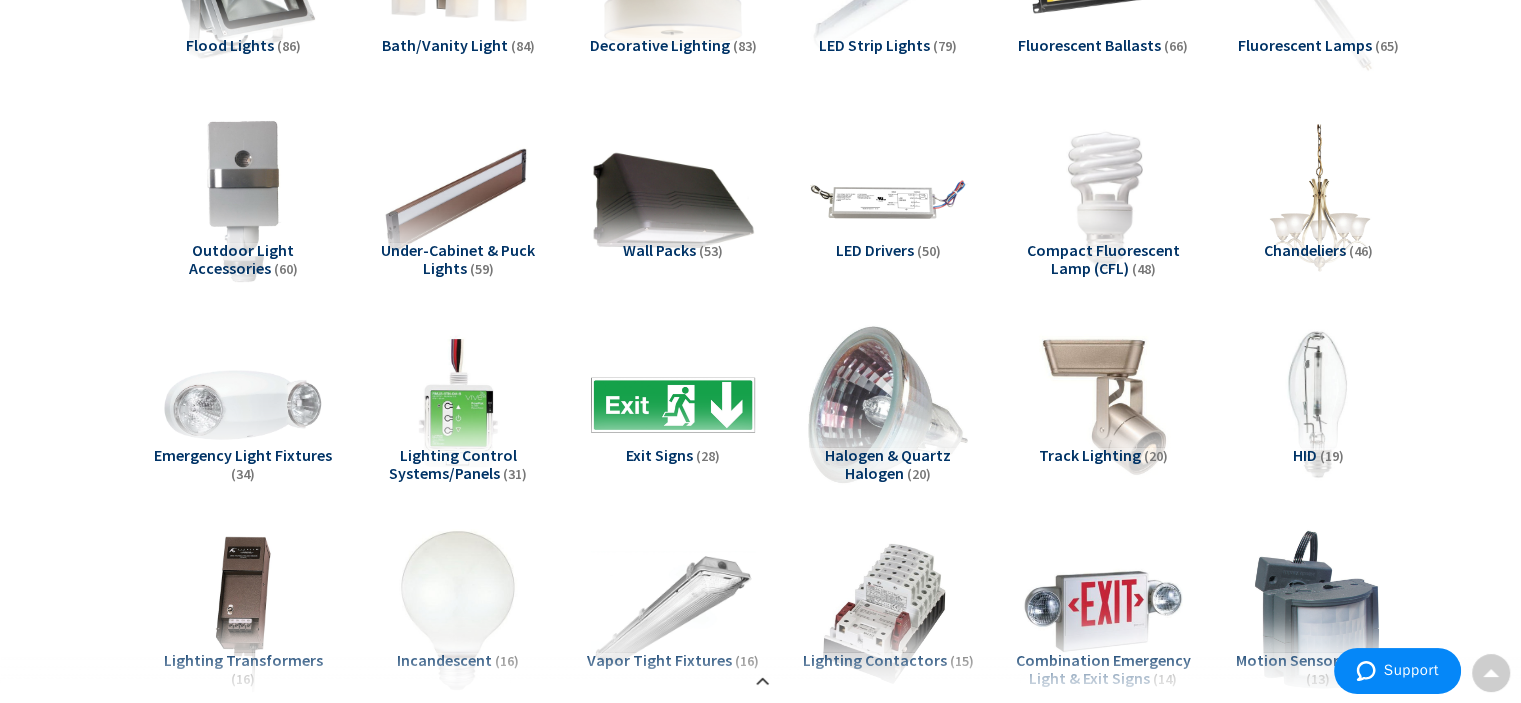 scroll, scrollTop: 333, scrollLeft: 0, axis: vertical 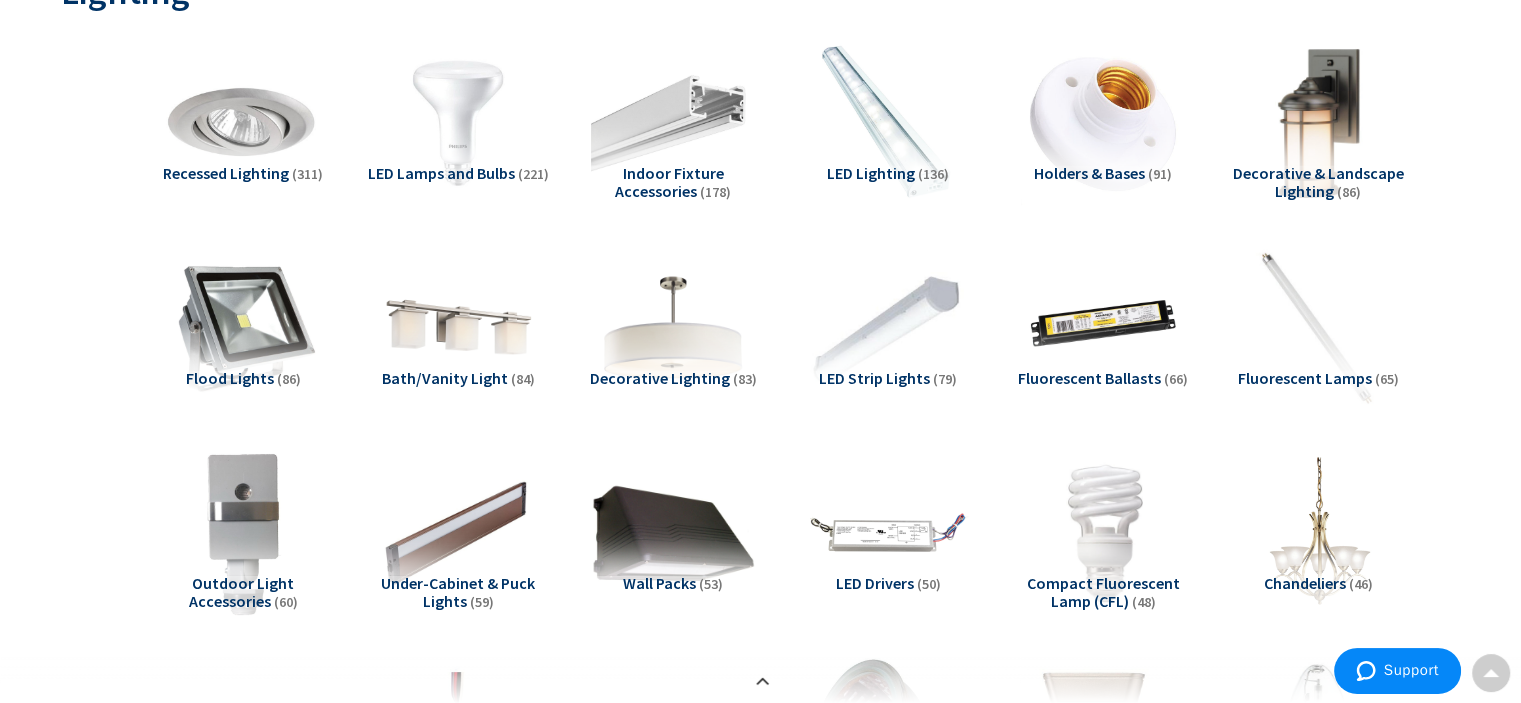 click at bounding box center (1317, 122) 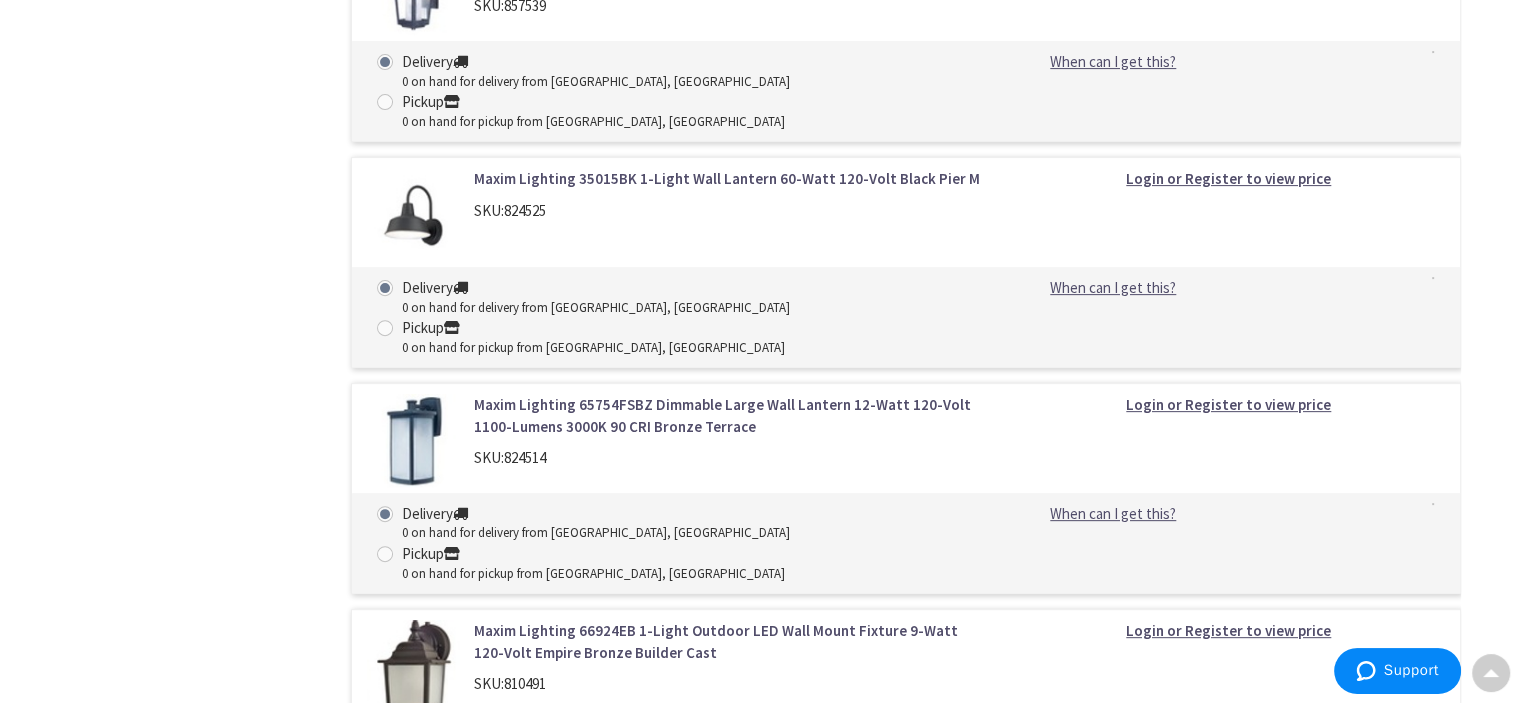 scroll, scrollTop: 8592, scrollLeft: 0, axis: vertical 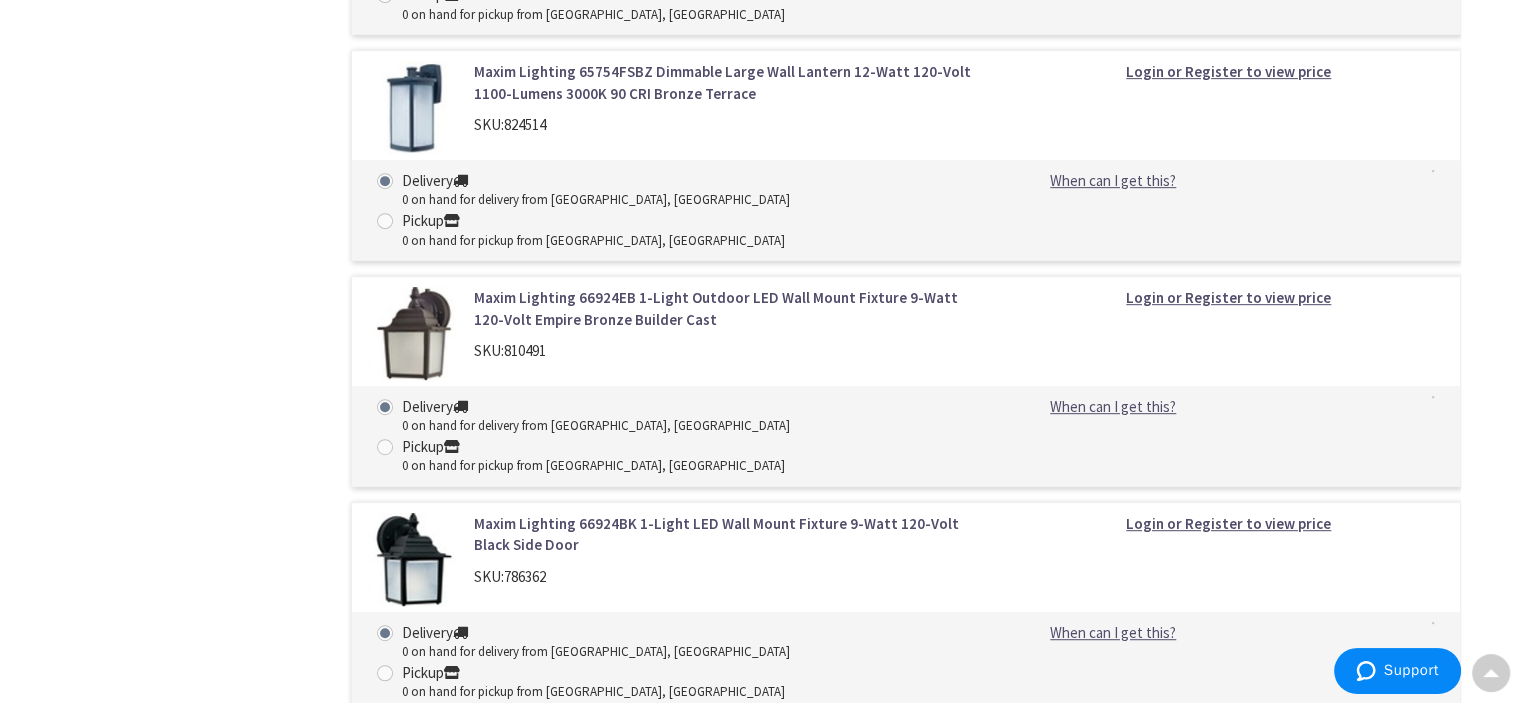 click at bounding box center [413, 1914] 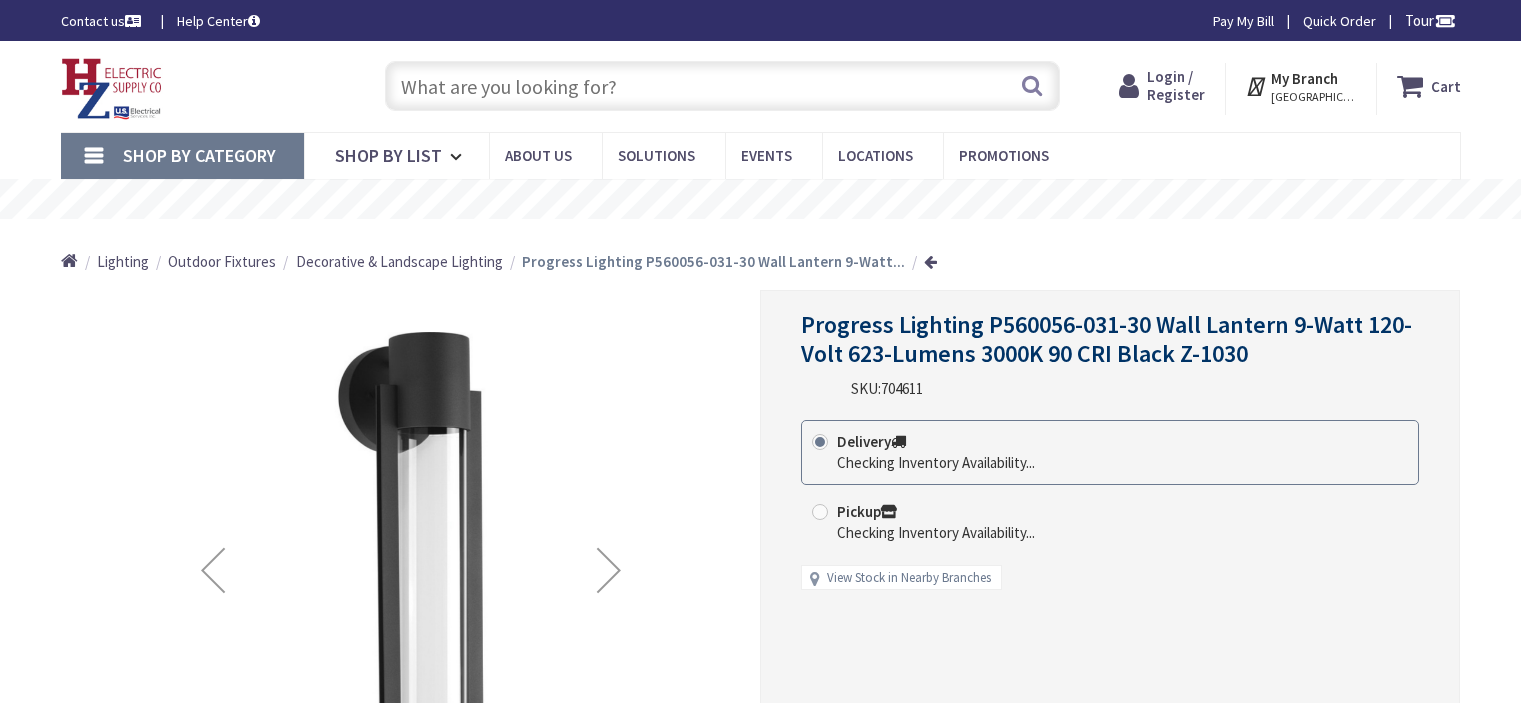 scroll, scrollTop: 0, scrollLeft: 0, axis: both 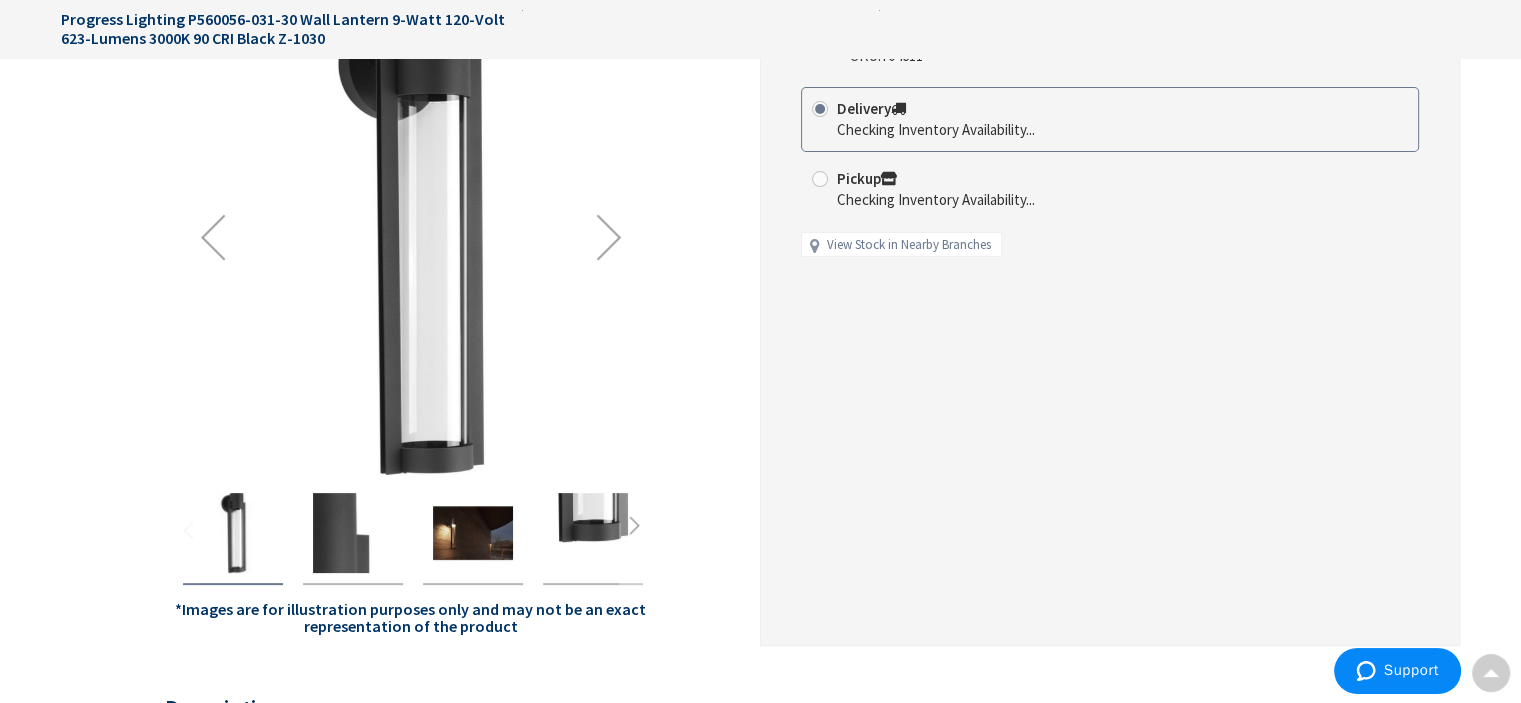 click at bounding box center [609, 237] 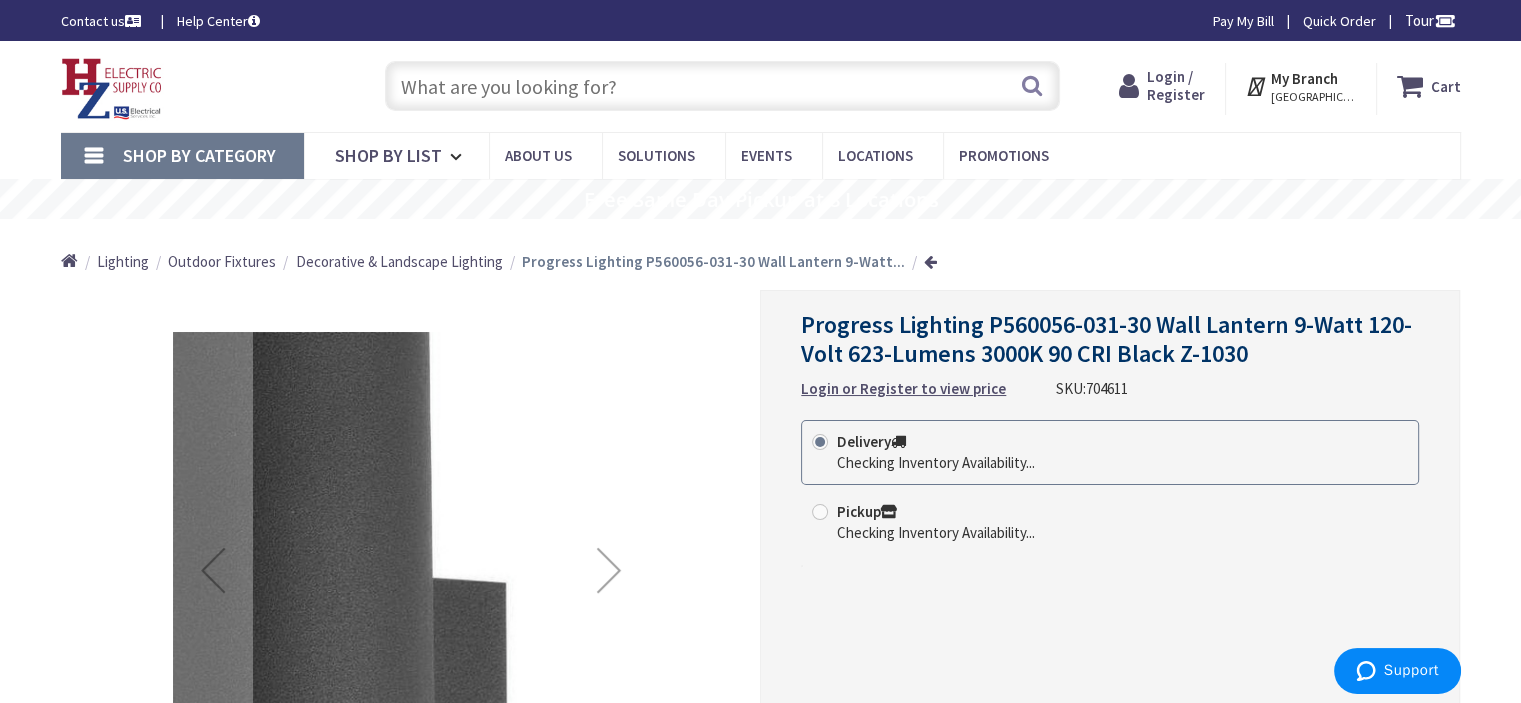 scroll, scrollTop: 333, scrollLeft: 0, axis: vertical 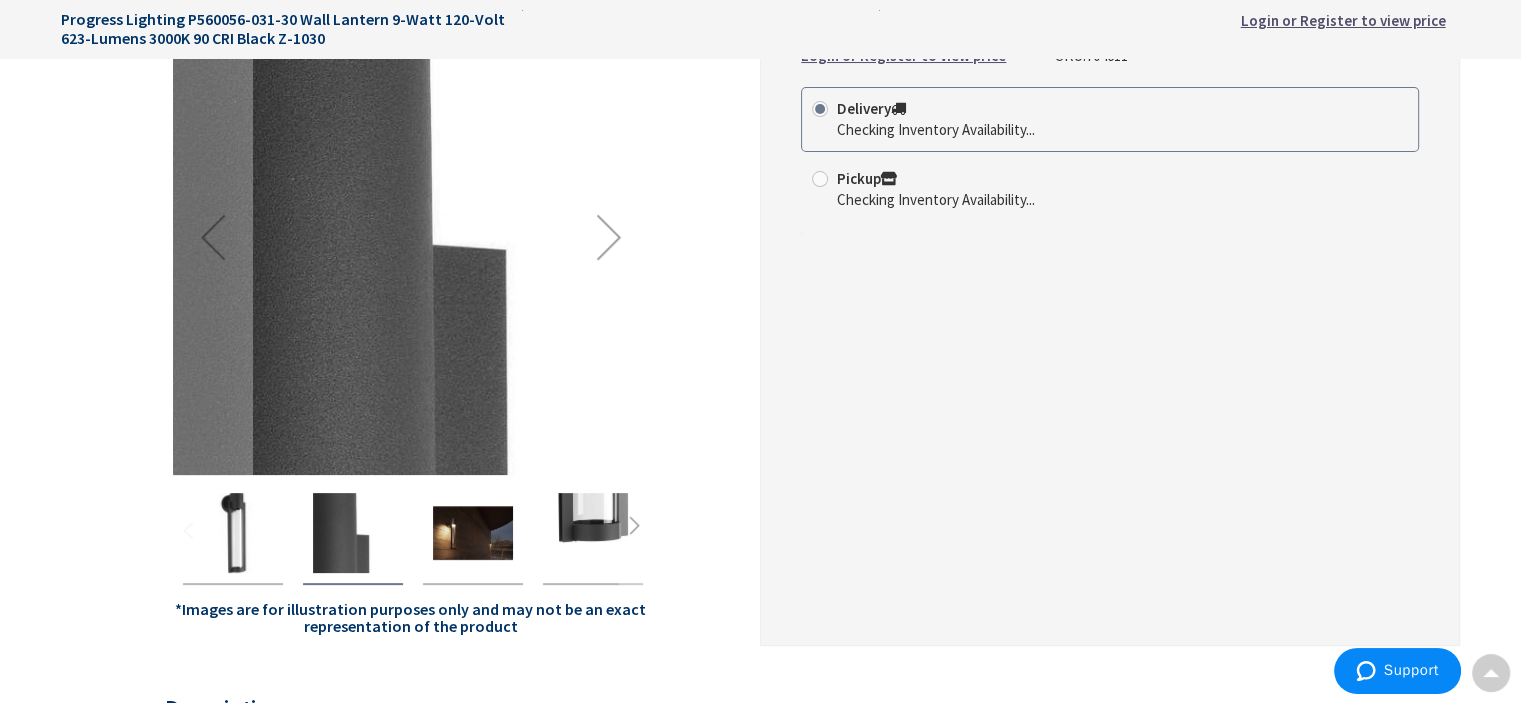 click at bounding box center [609, 237] 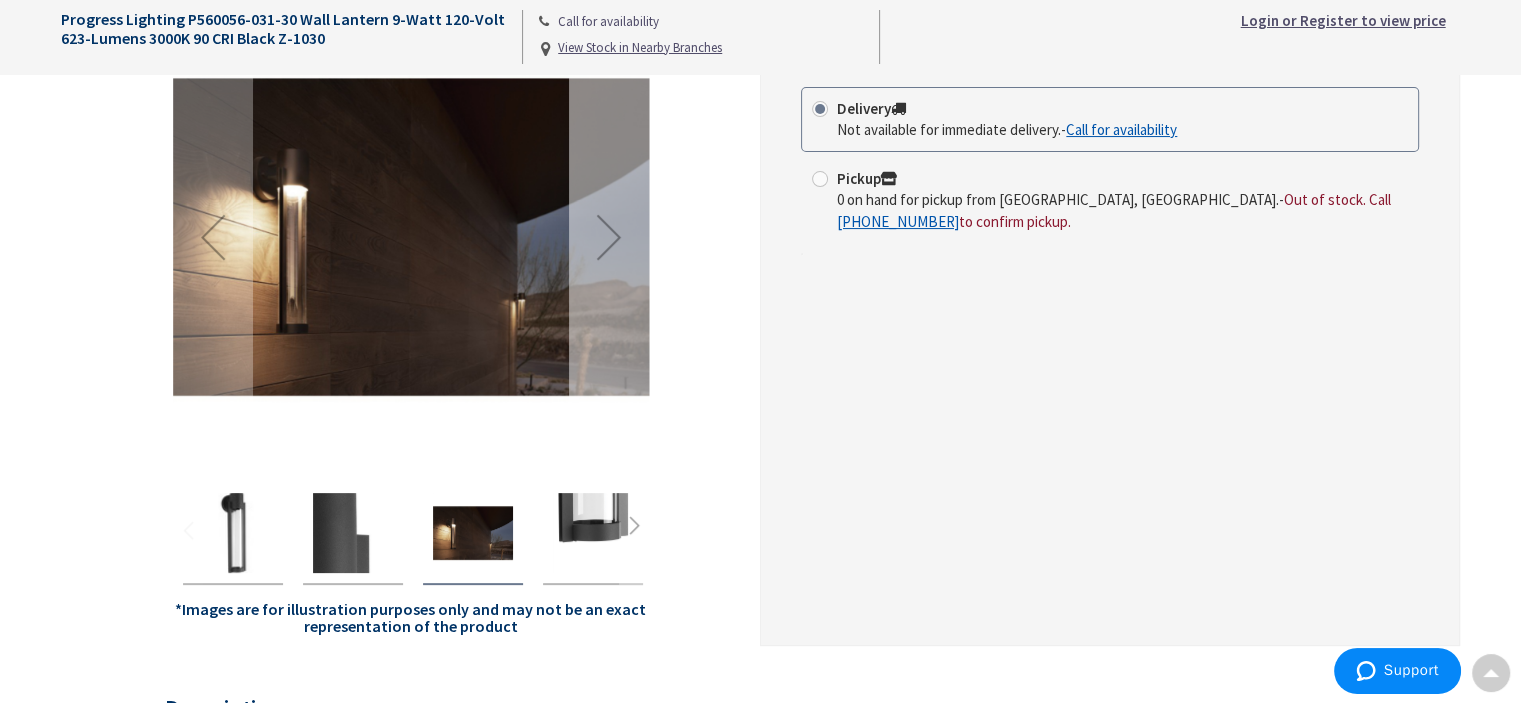 click at bounding box center [609, 237] 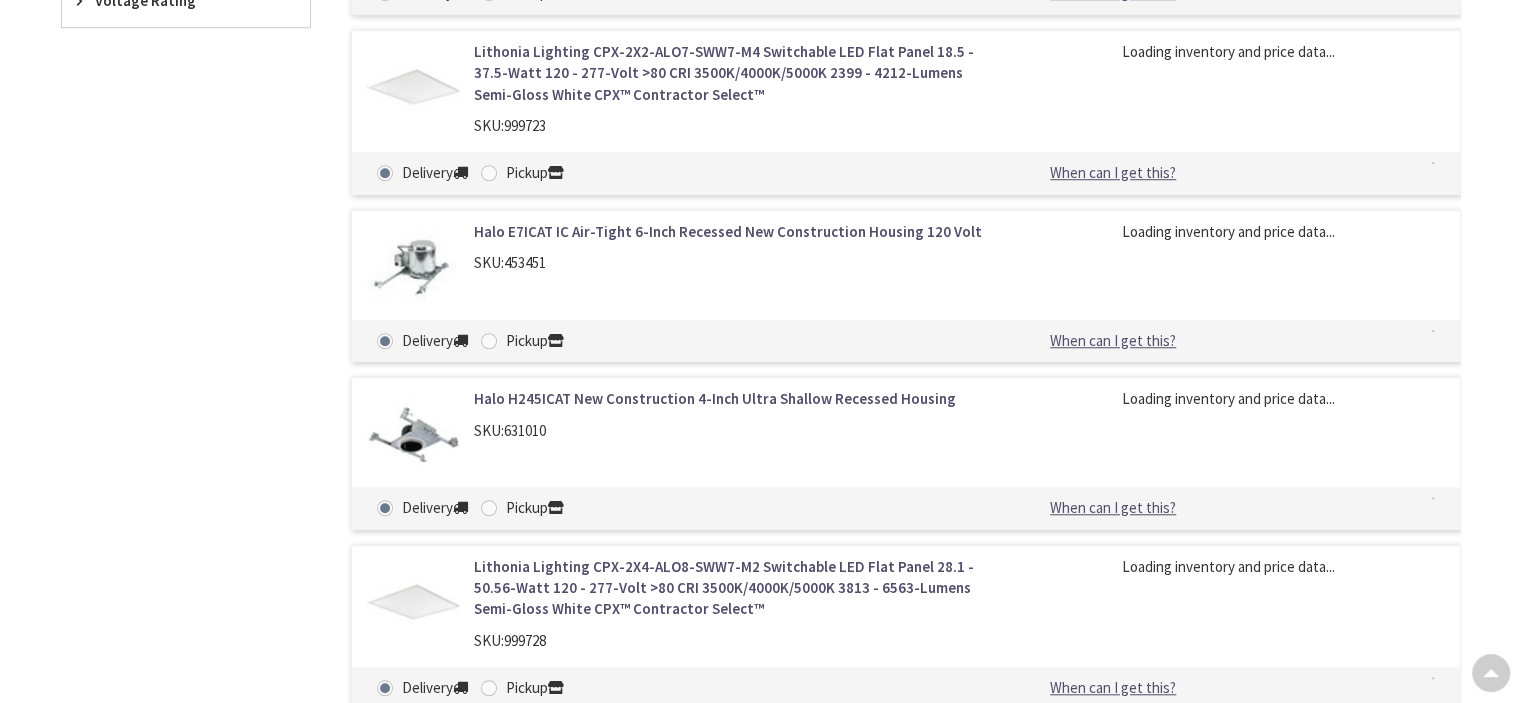scroll, scrollTop: 1605, scrollLeft: 0, axis: vertical 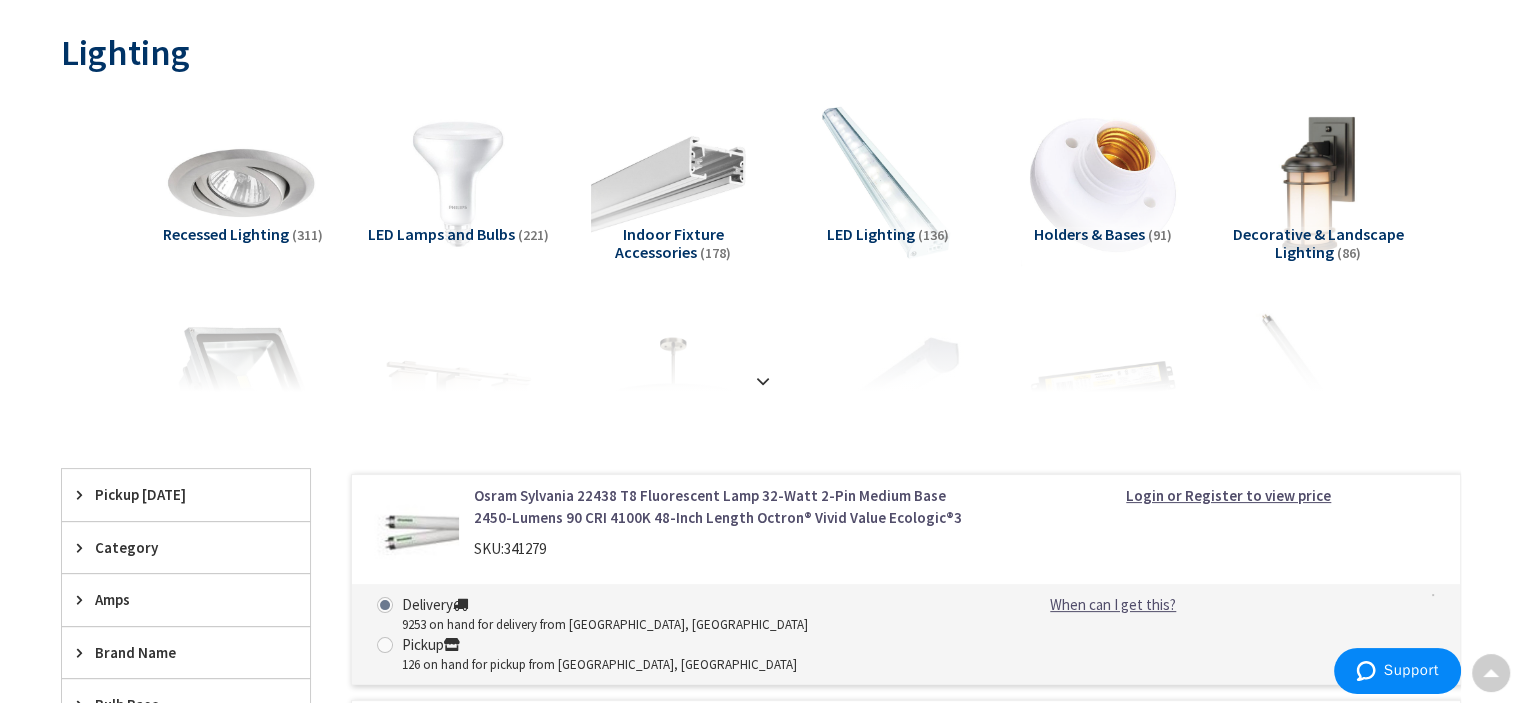click on "Decorative & Landscape Lighting" at bounding box center (1318, 243) 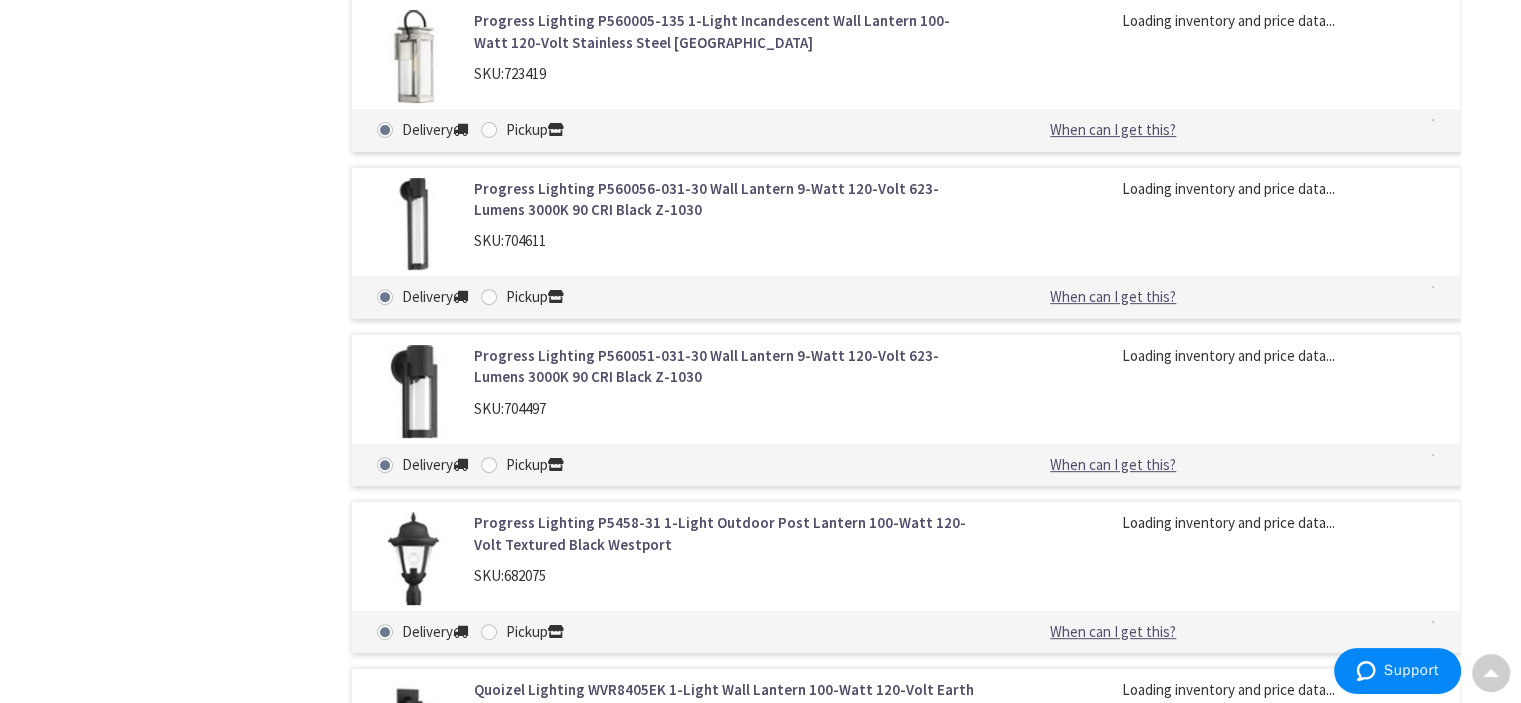 scroll, scrollTop: 8371, scrollLeft: 0, axis: vertical 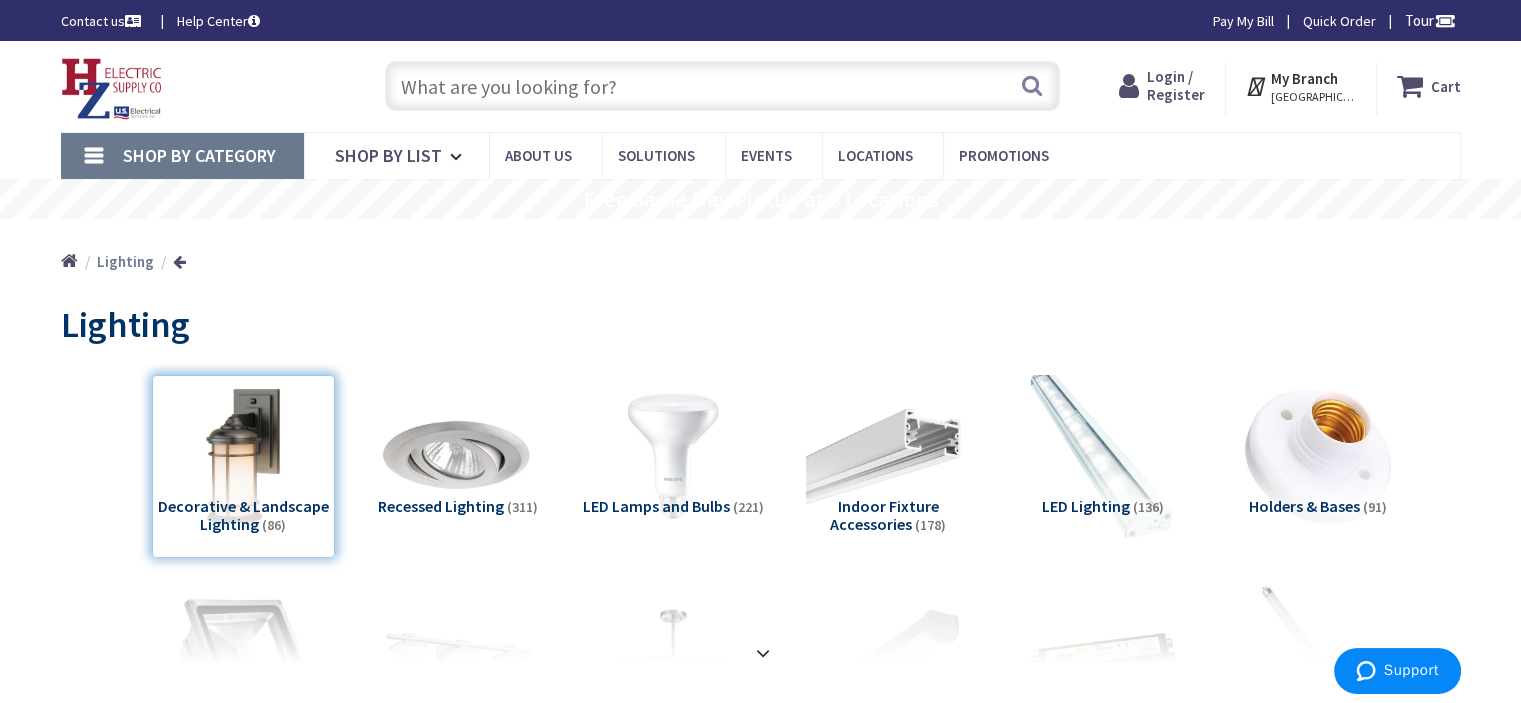 click at bounding box center [1102, 455] 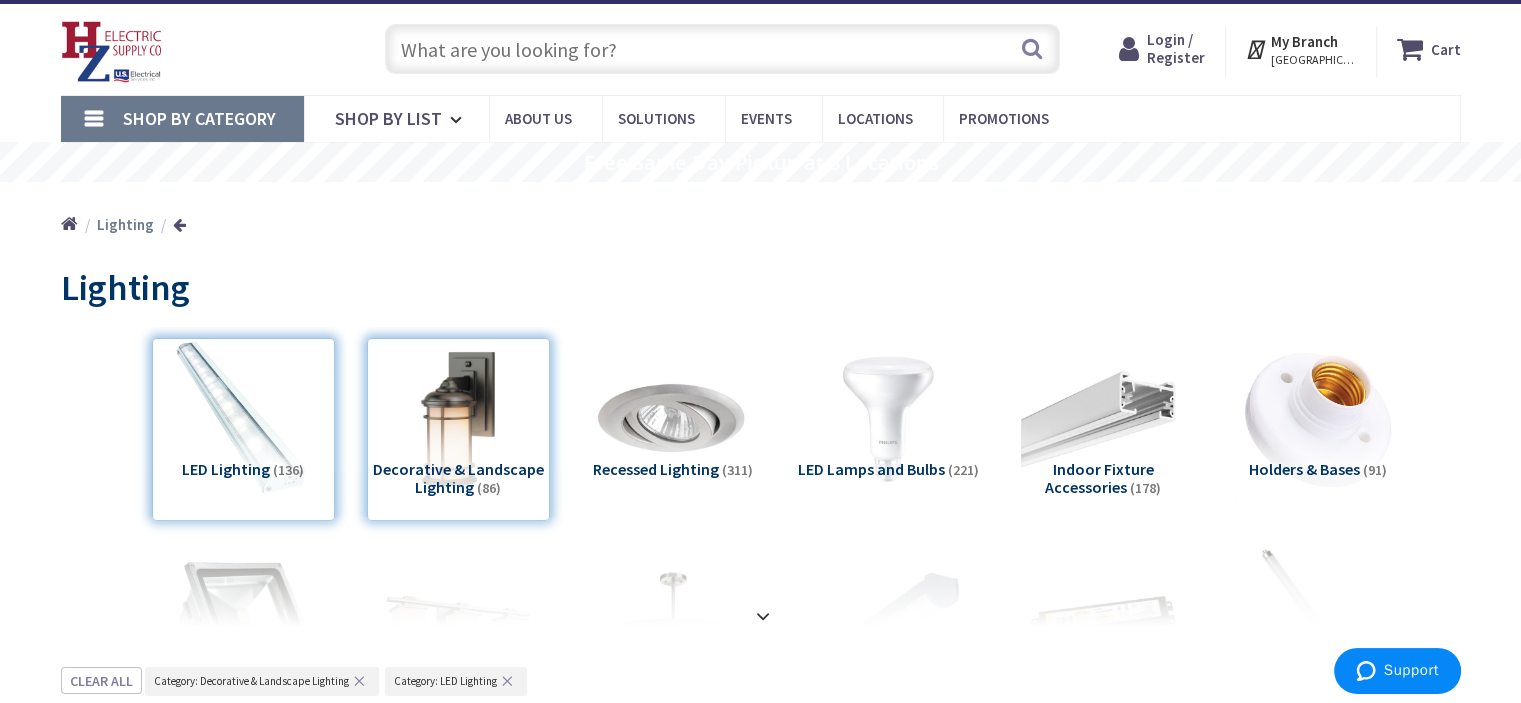 scroll, scrollTop: 370, scrollLeft: 0, axis: vertical 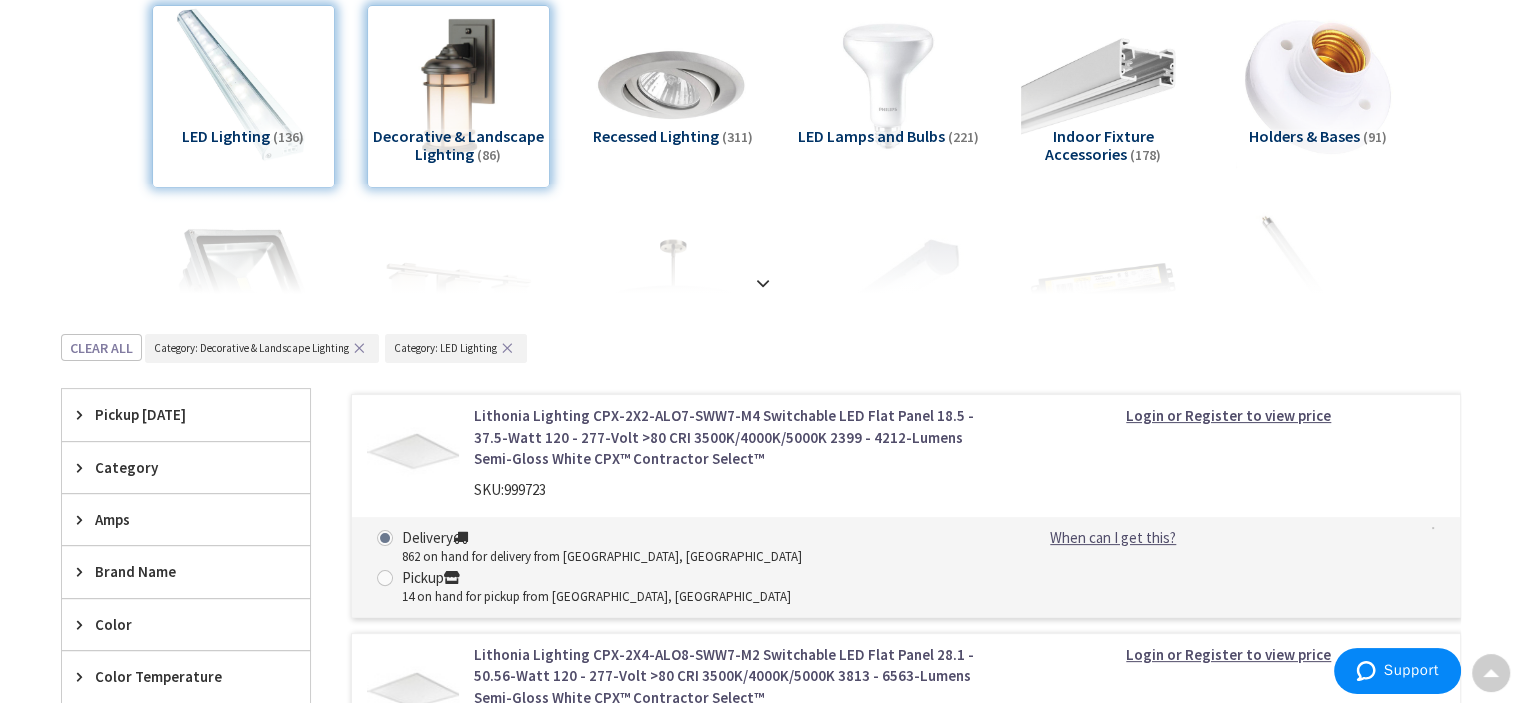 click on "Category" at bounding box center [176, 467] 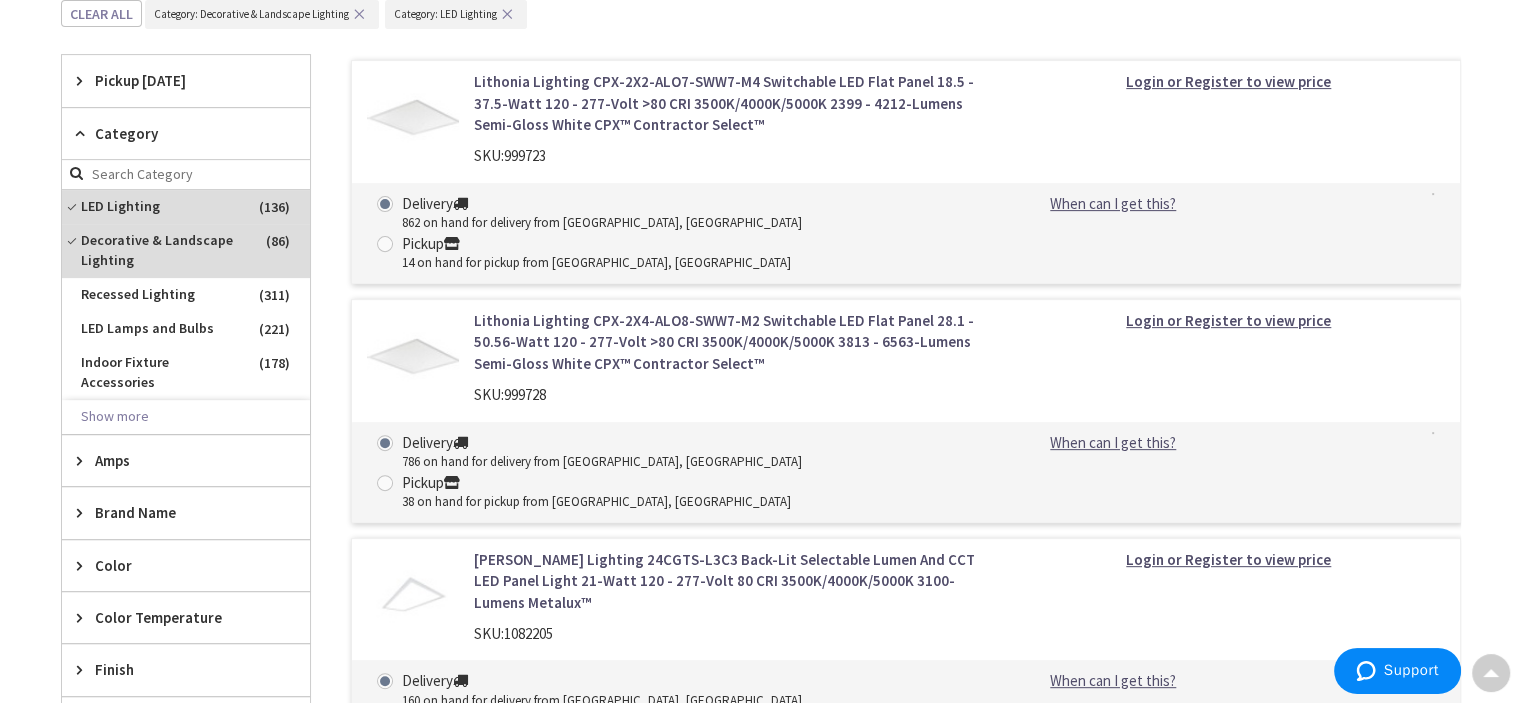 scroll, scrollTop: 1037, scrollLeft: 0, axis: vertical 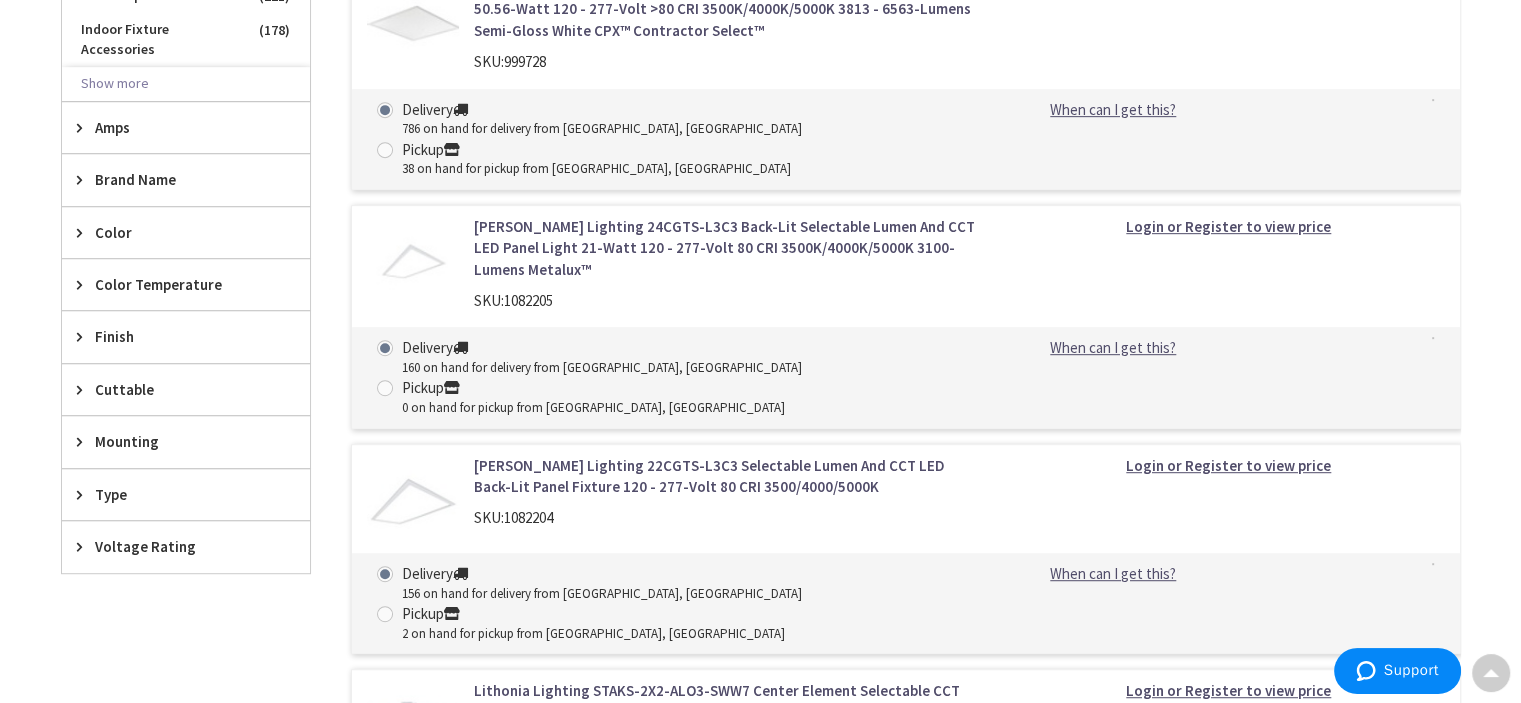 click on "Mounting" at bounding box center (176, 441) 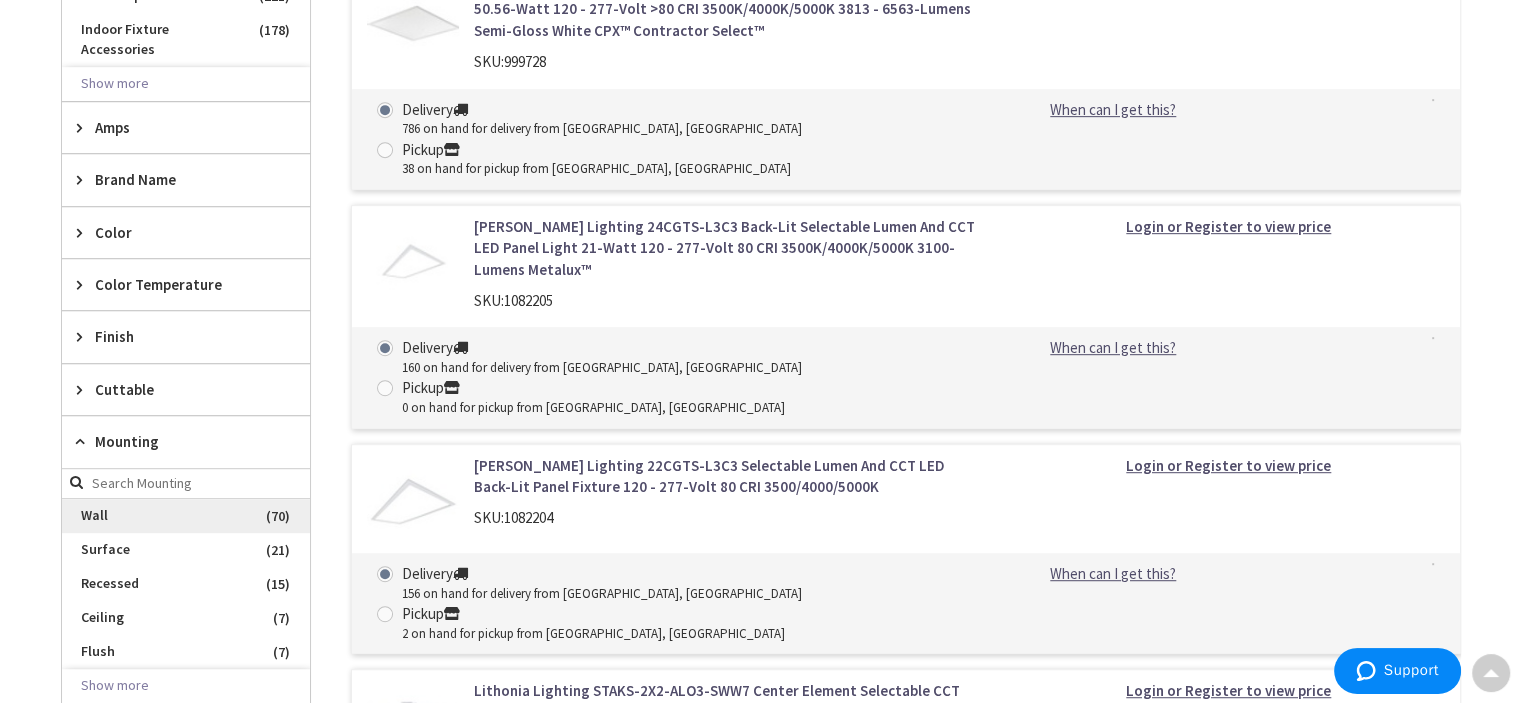 click on "Wall" at bounding box center [186, 516] 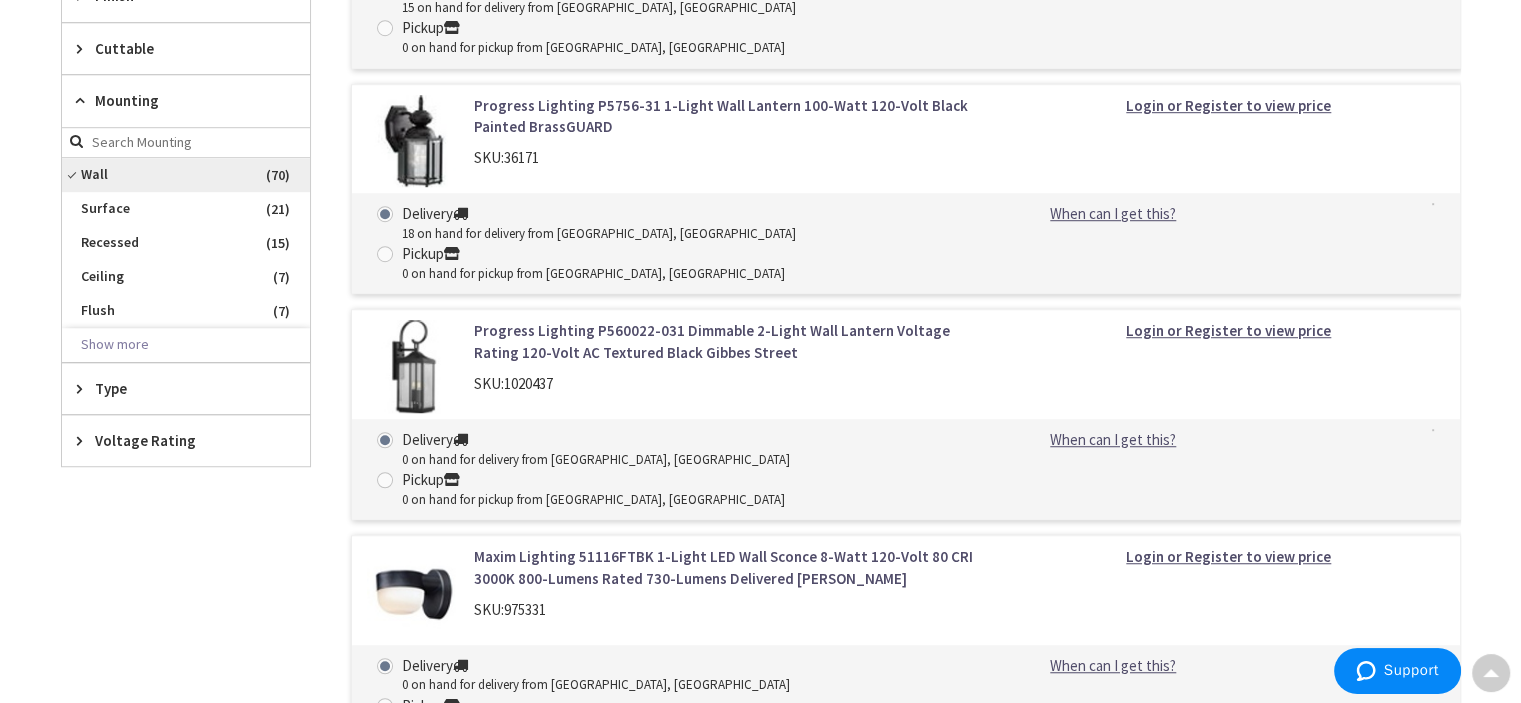 scroll, scrollTop: 1370, scrollLeft: 0, axis: vertical 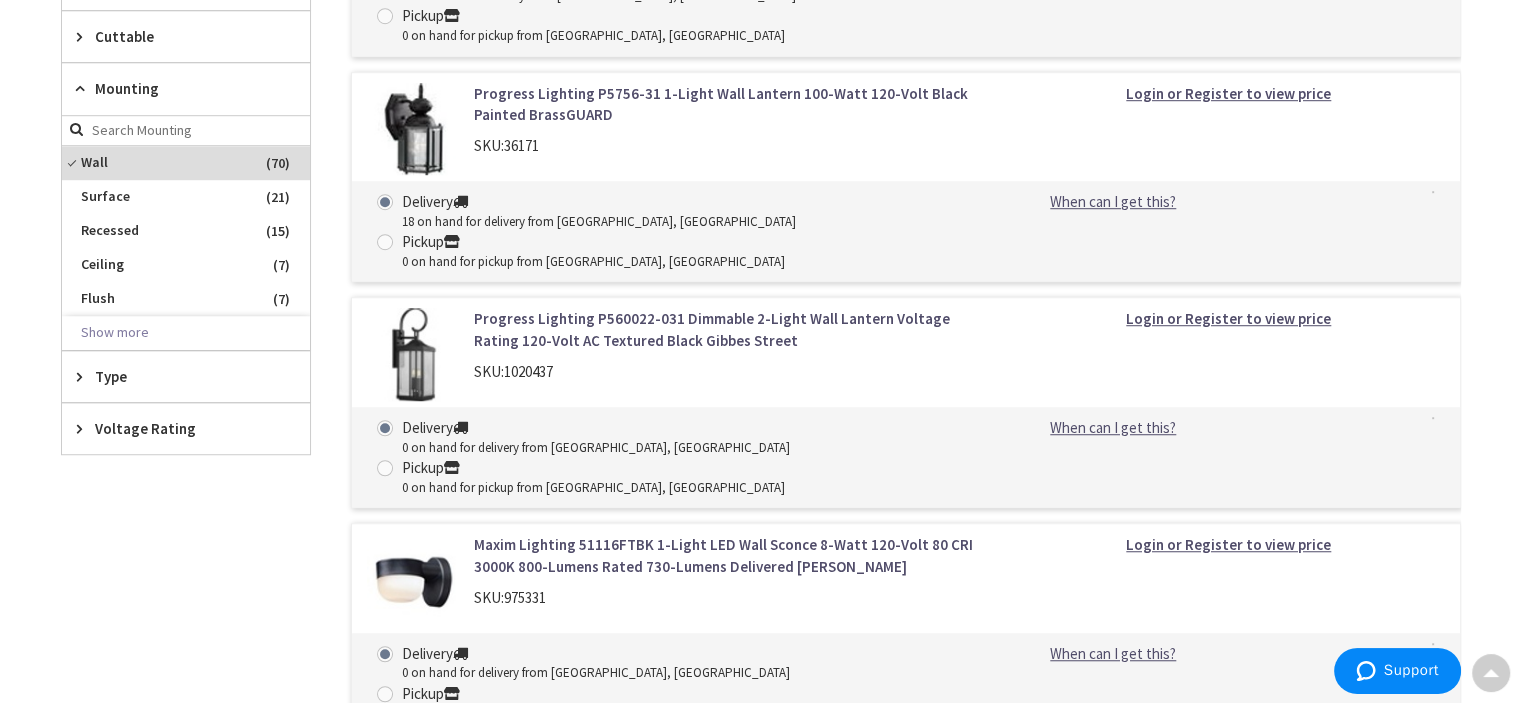 click on "Type" at bounding box center [176, 376] 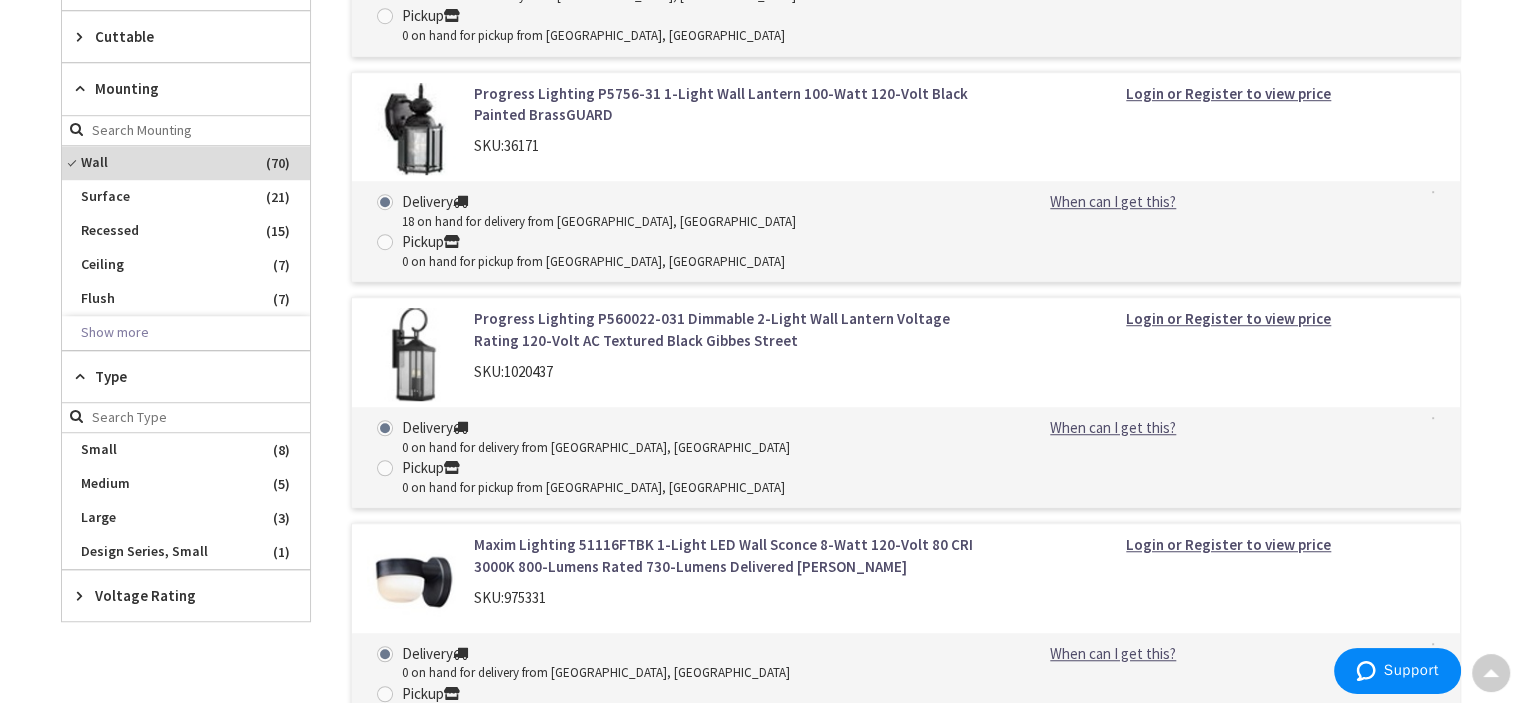 click on "Type" at bounding box center [176, 376] 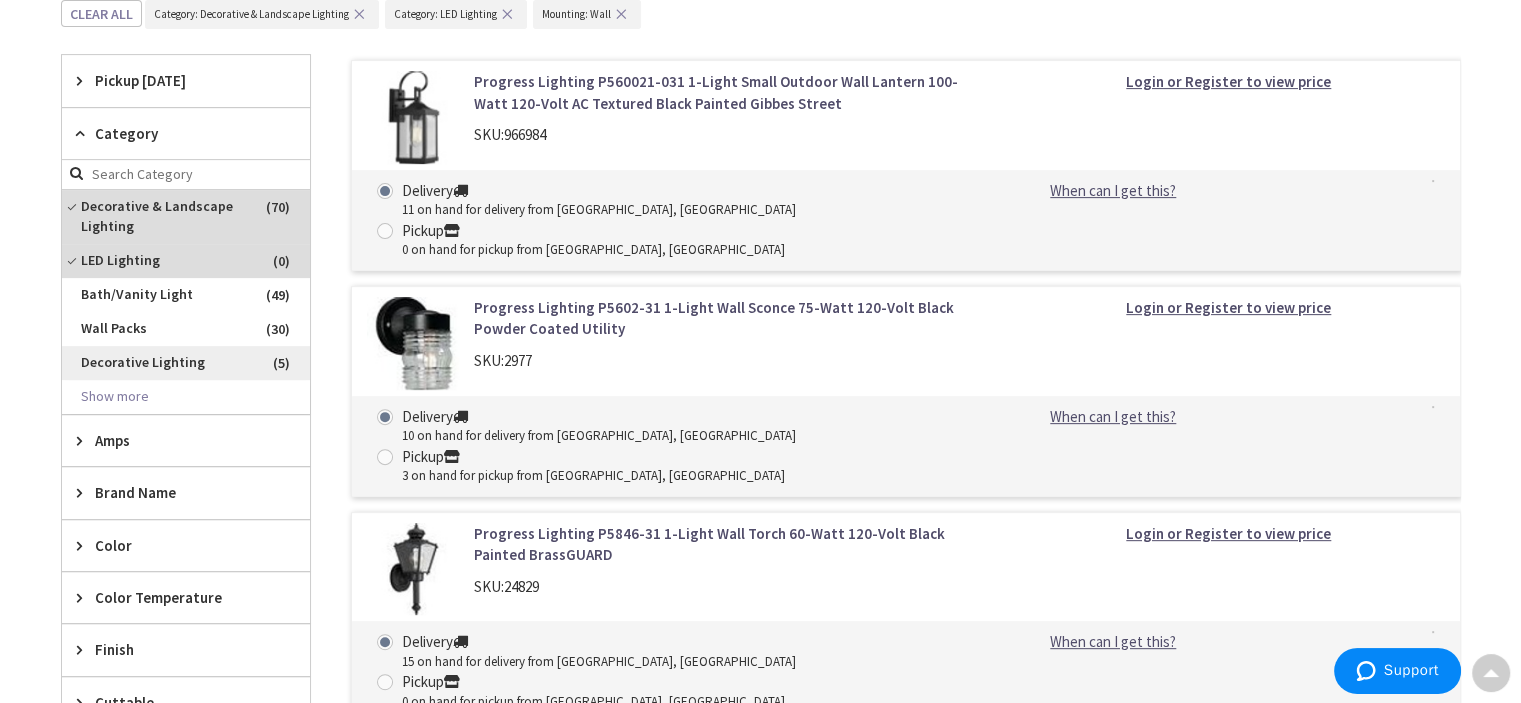 scroll, scrollTop: 370, scrollLeft: 0, axis: vertical 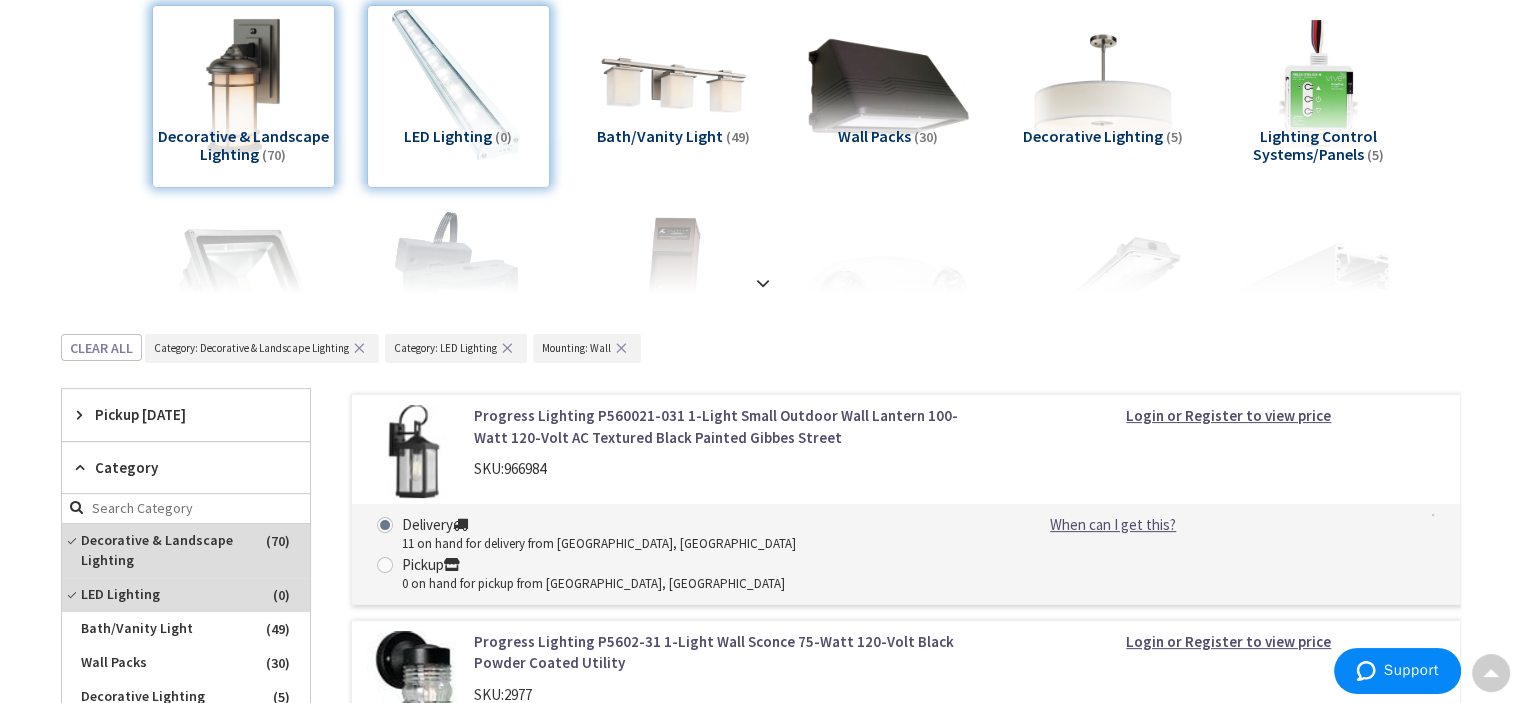 click on "✕" at bounding box center (359, 348) 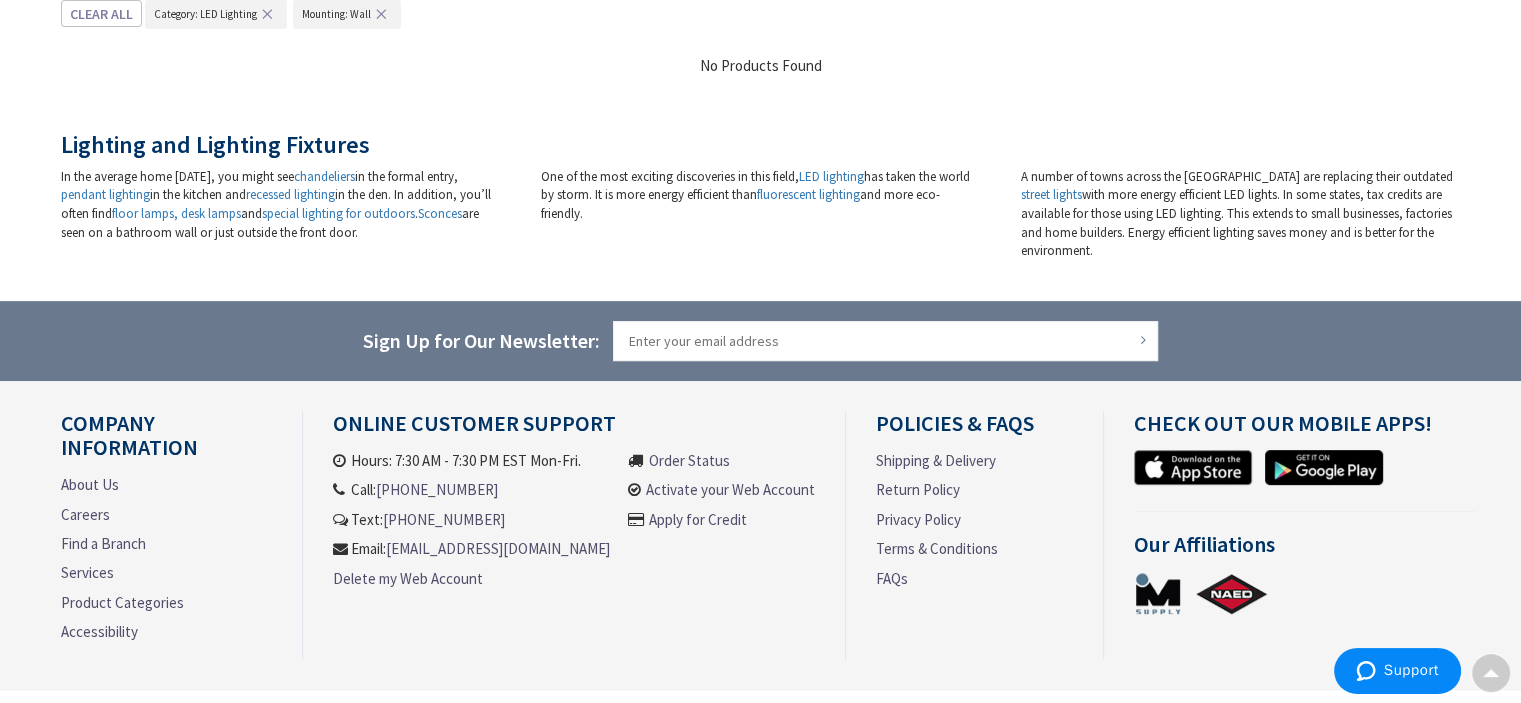 scroll, scrollTop: 370, scrollLeft: 0, axis: vertical 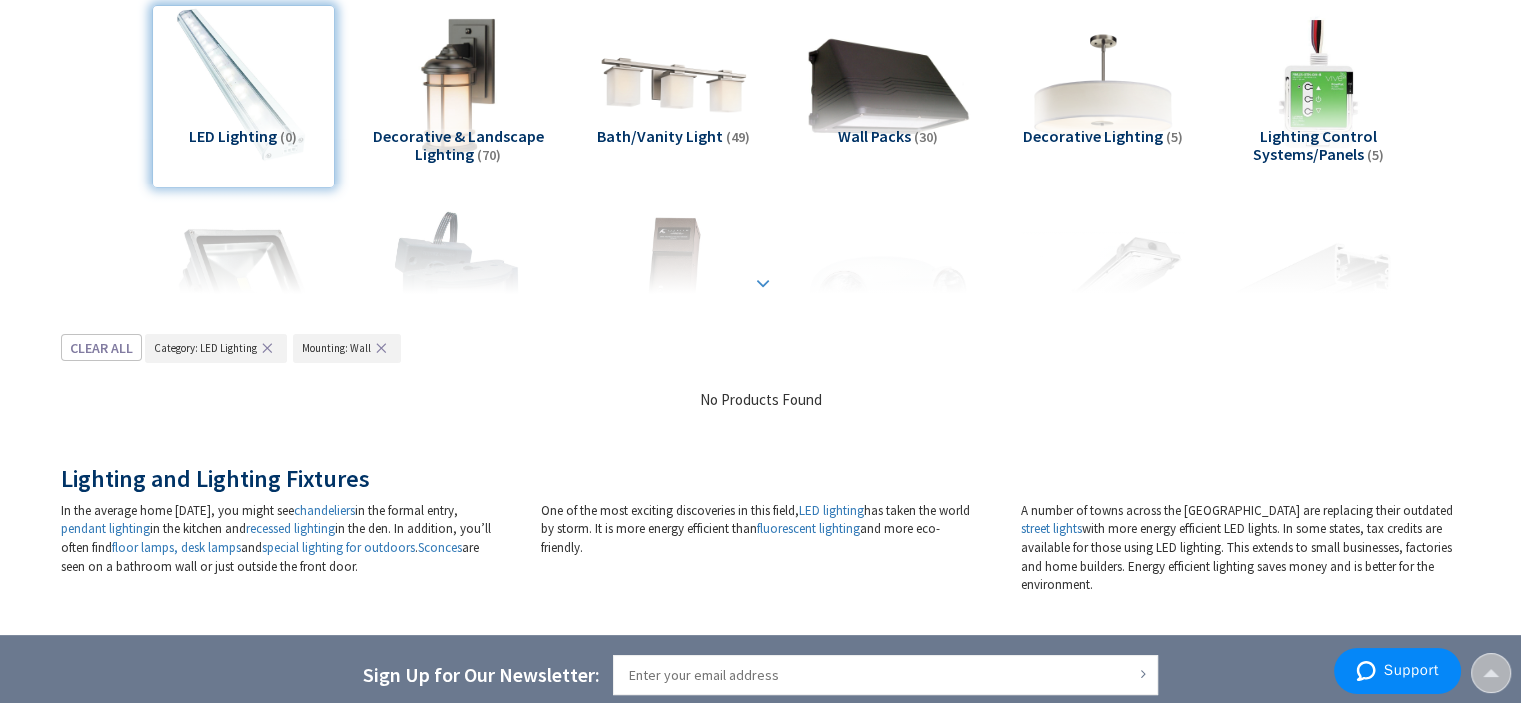 click at bounding box center (763, 283) 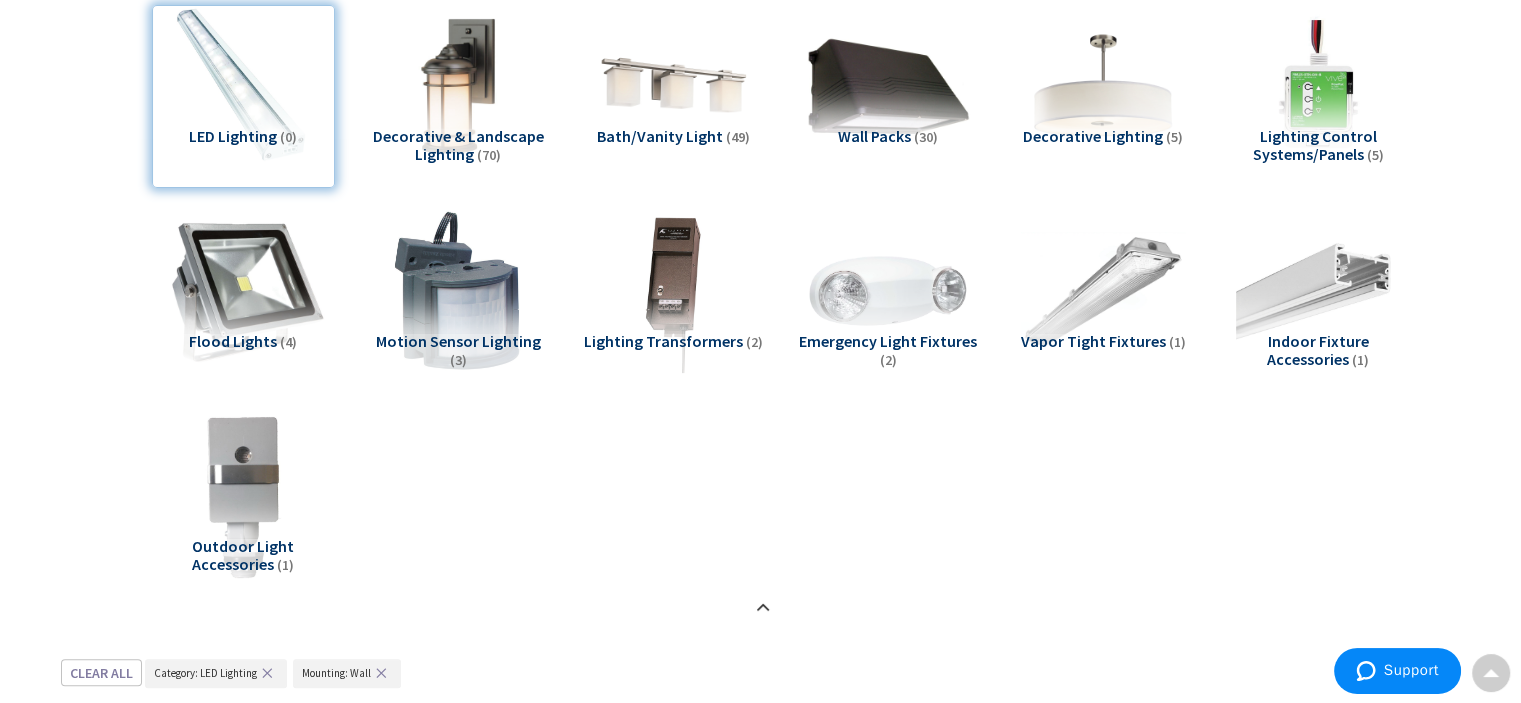 click at bounding box center [242, 290] 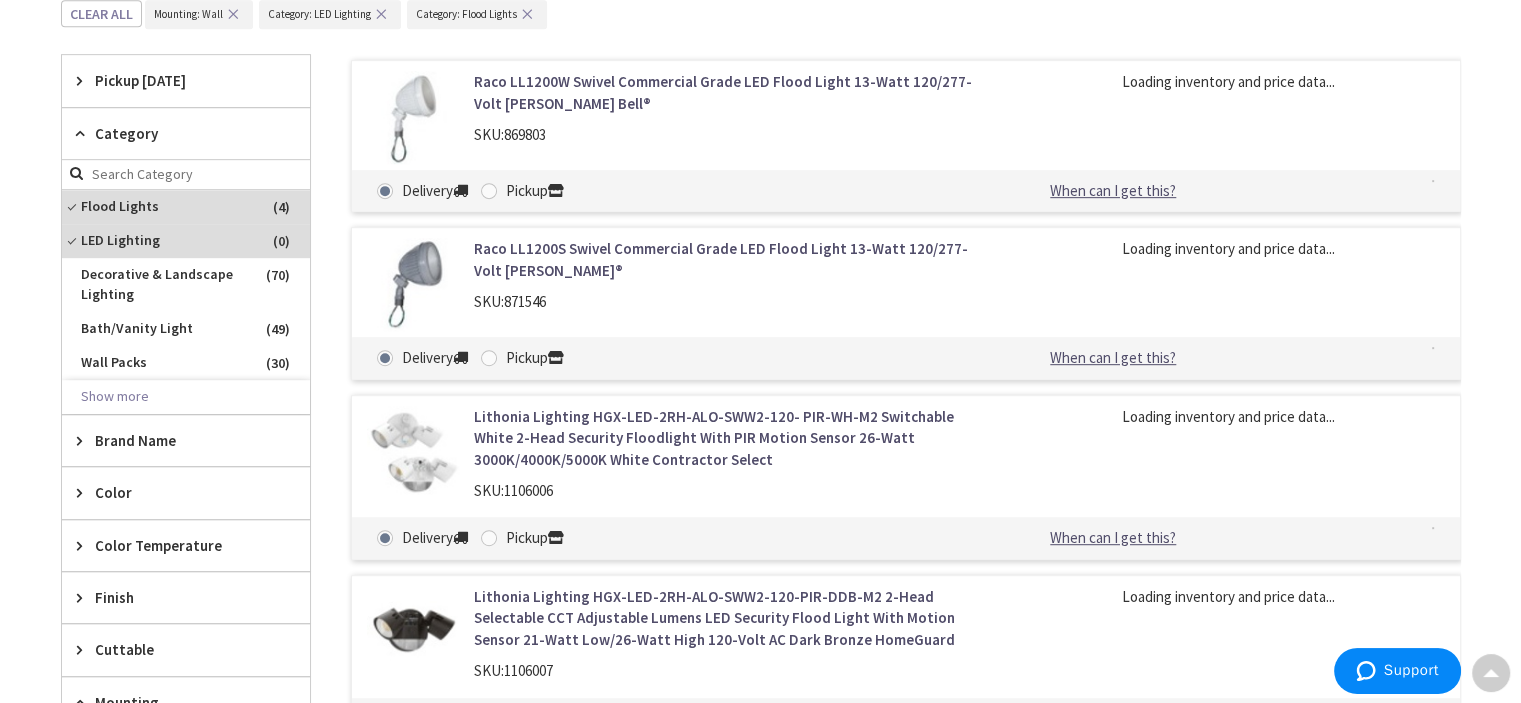scroll, scrollTop: 1363, scrollLeft: 0, axis: vertical 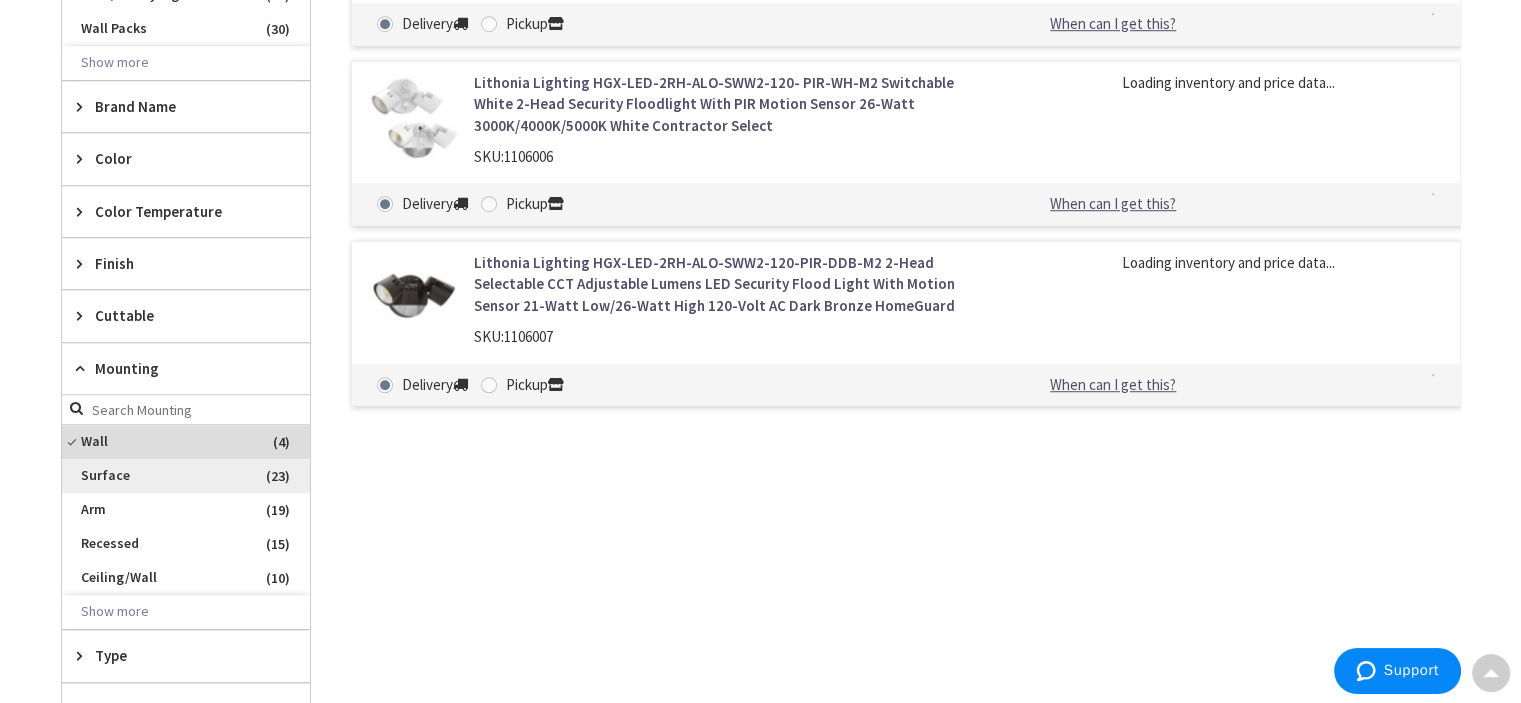 click on "Surface" at bounding box center [186, 476] 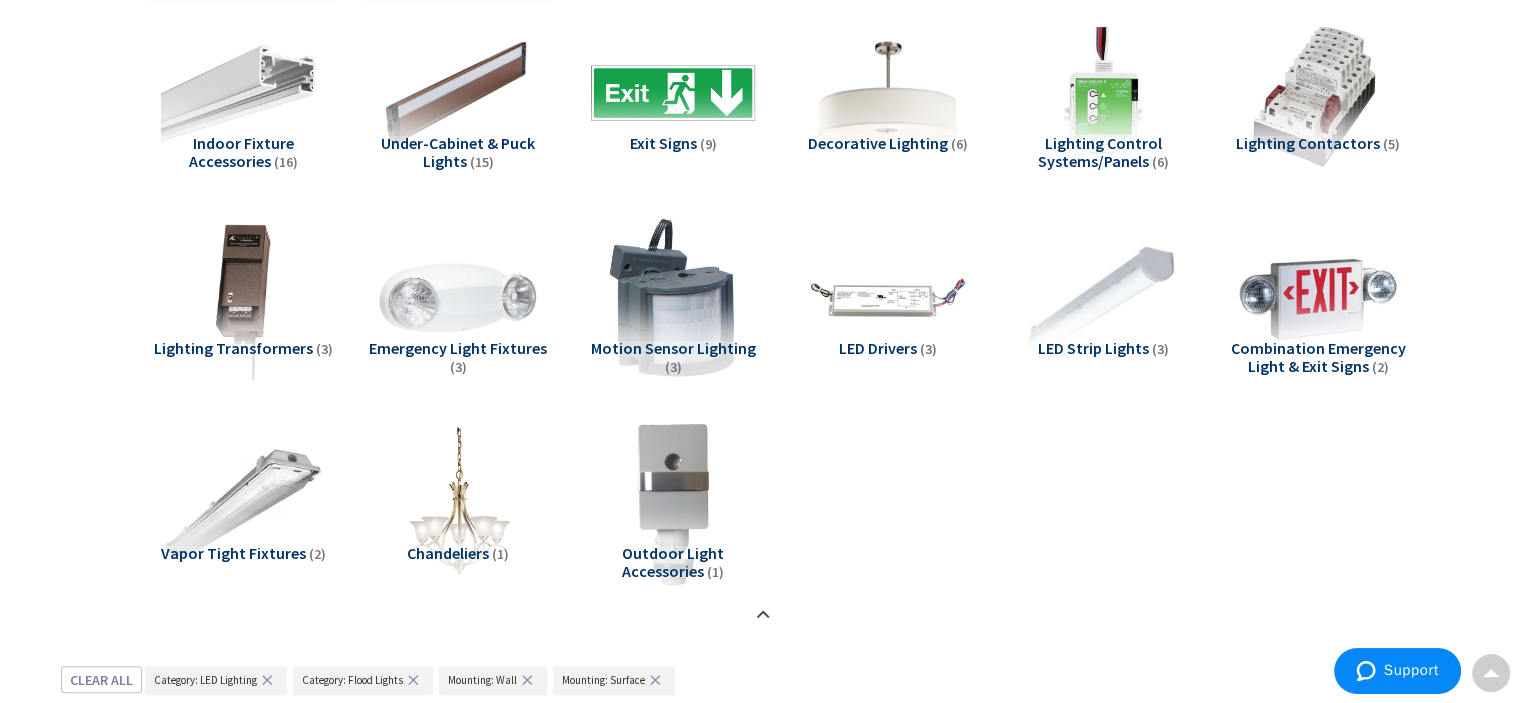 scroll, scrollTop: 234, scrollLeft: 0, axis: vertical 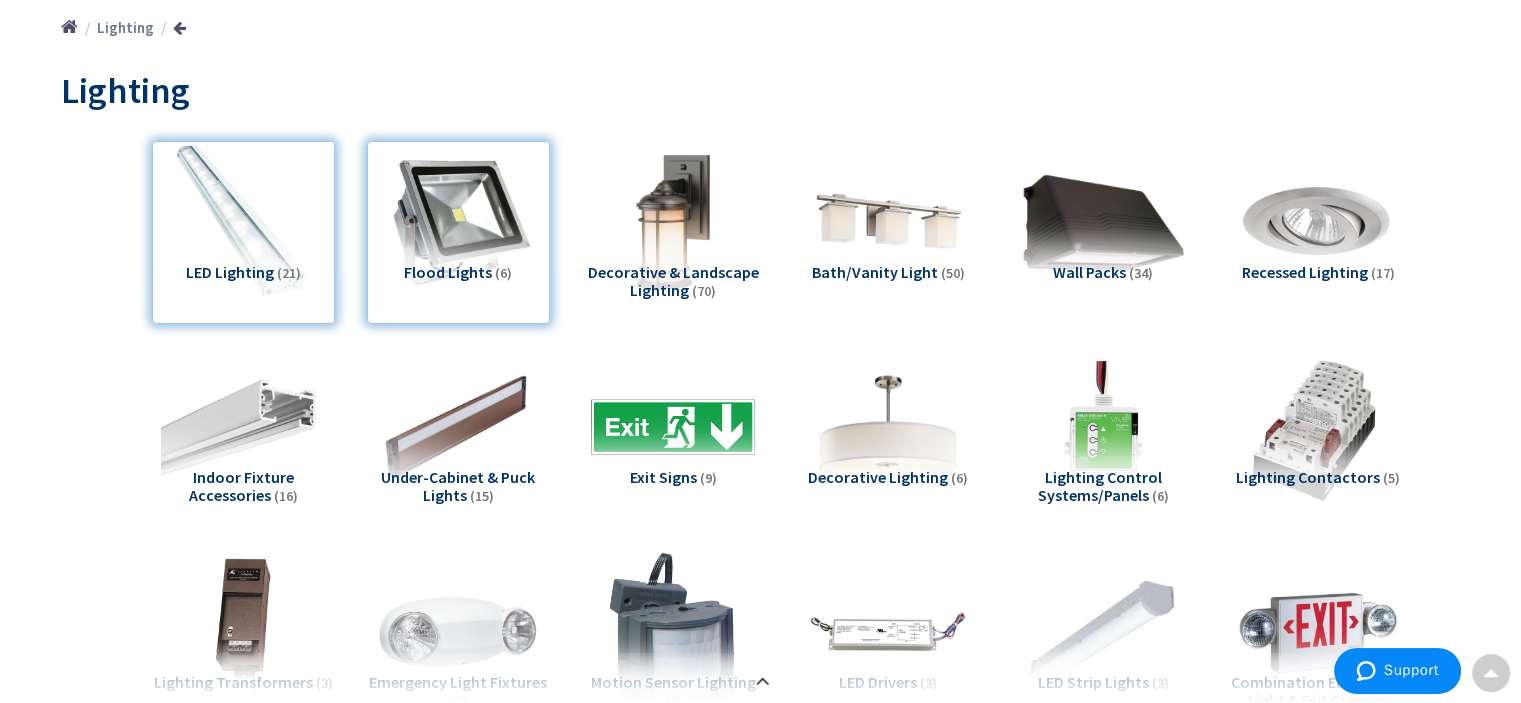click on "Decorative & Landscape Lighting" at bounding box center (673, 281) 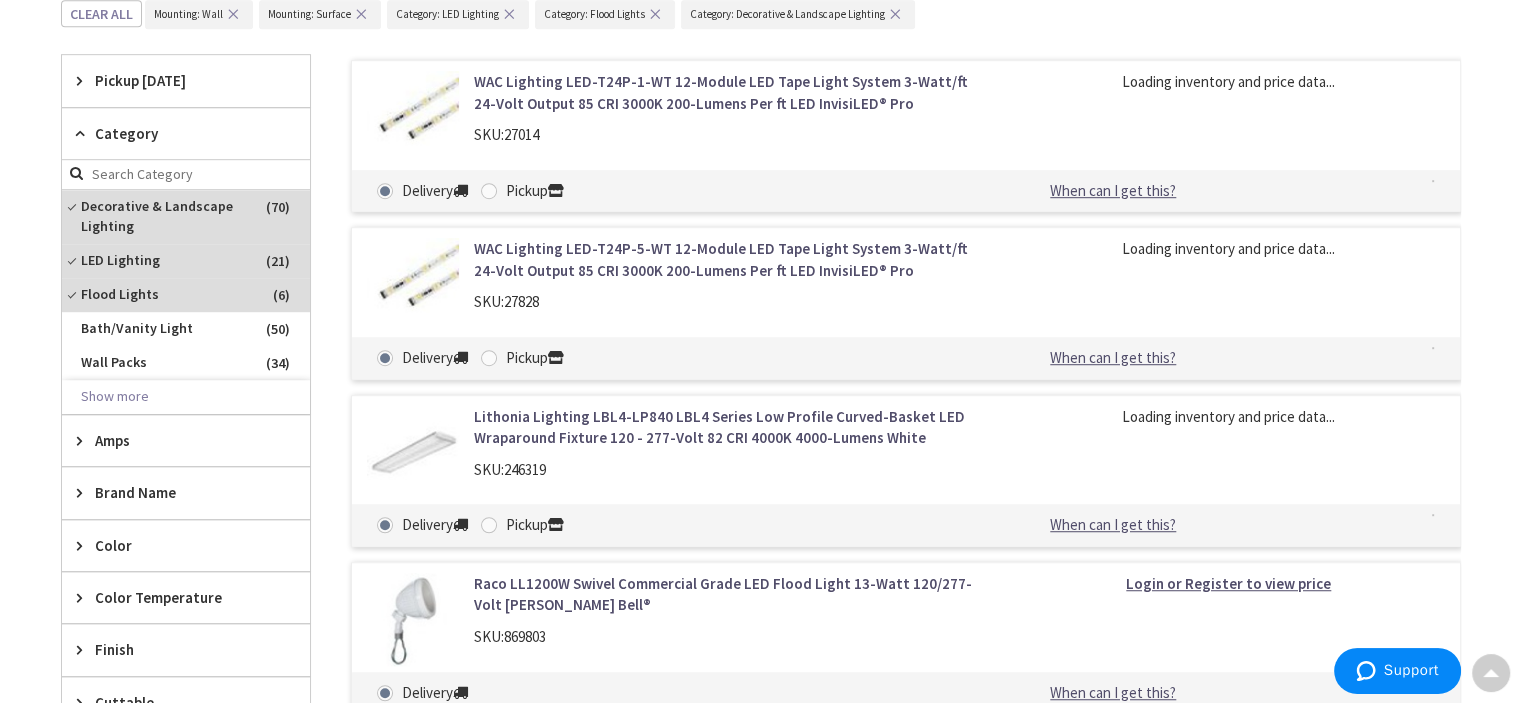 scroll, scrollTop: 901, scrollLeft: 0, axis: vertical 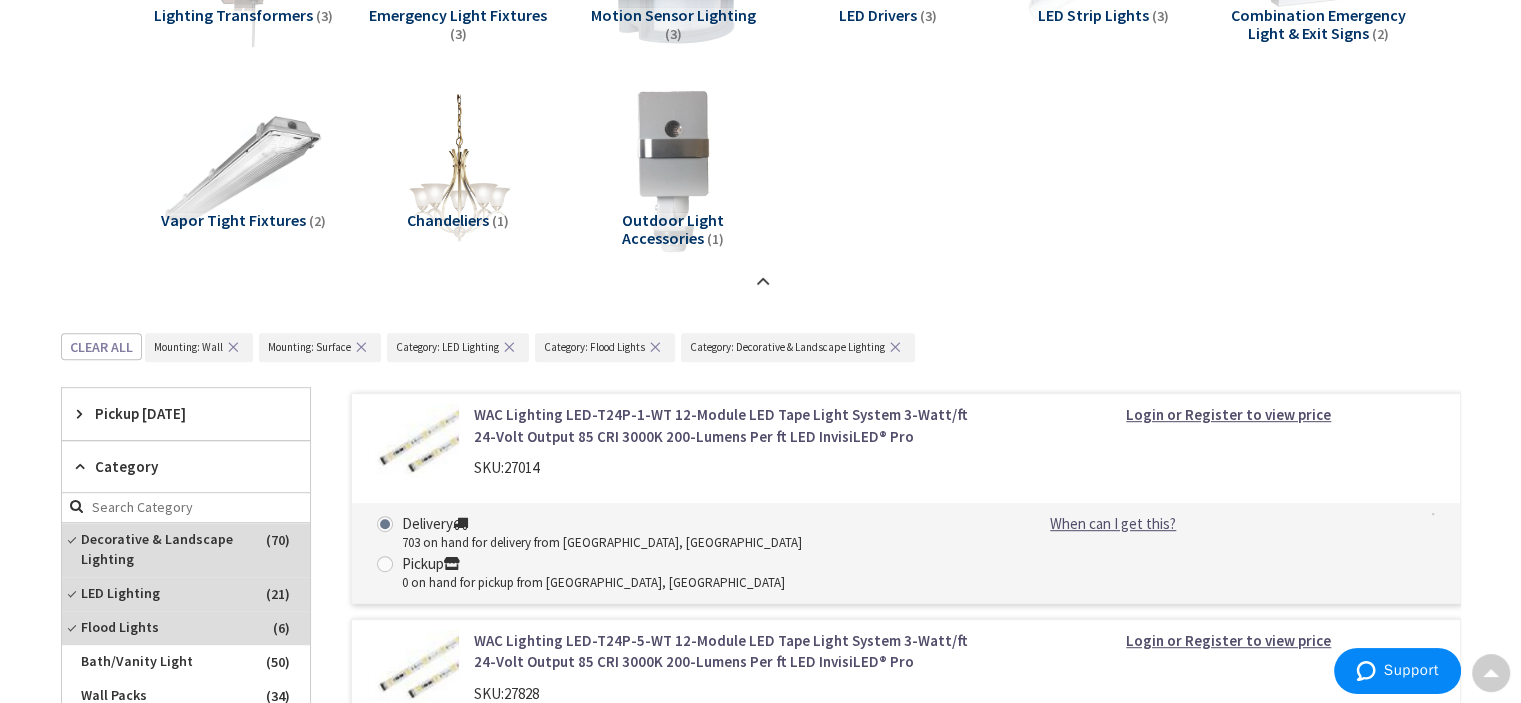 click on "✕" at bounding box center [361, 347] 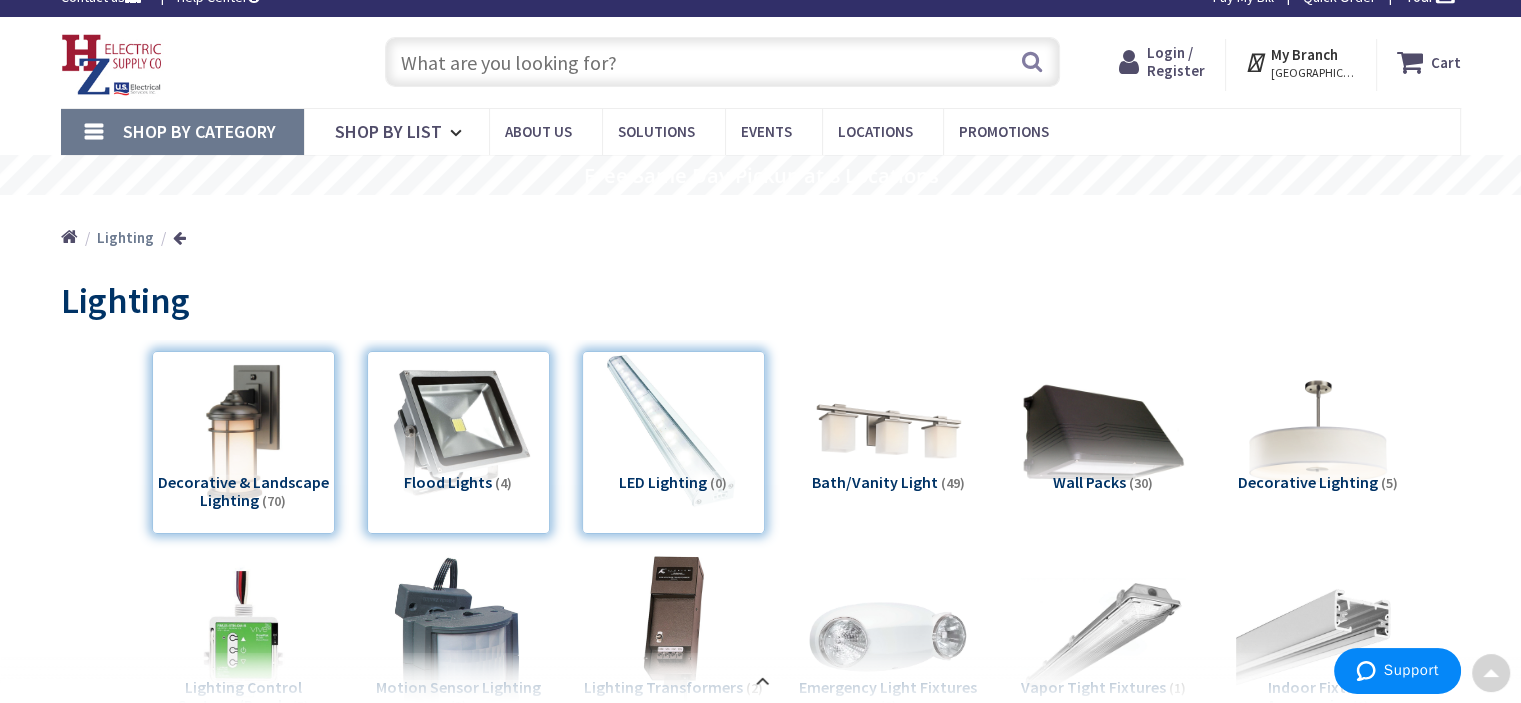 scroll, scrollTop: 0, scrollLeft: 0, axis: both 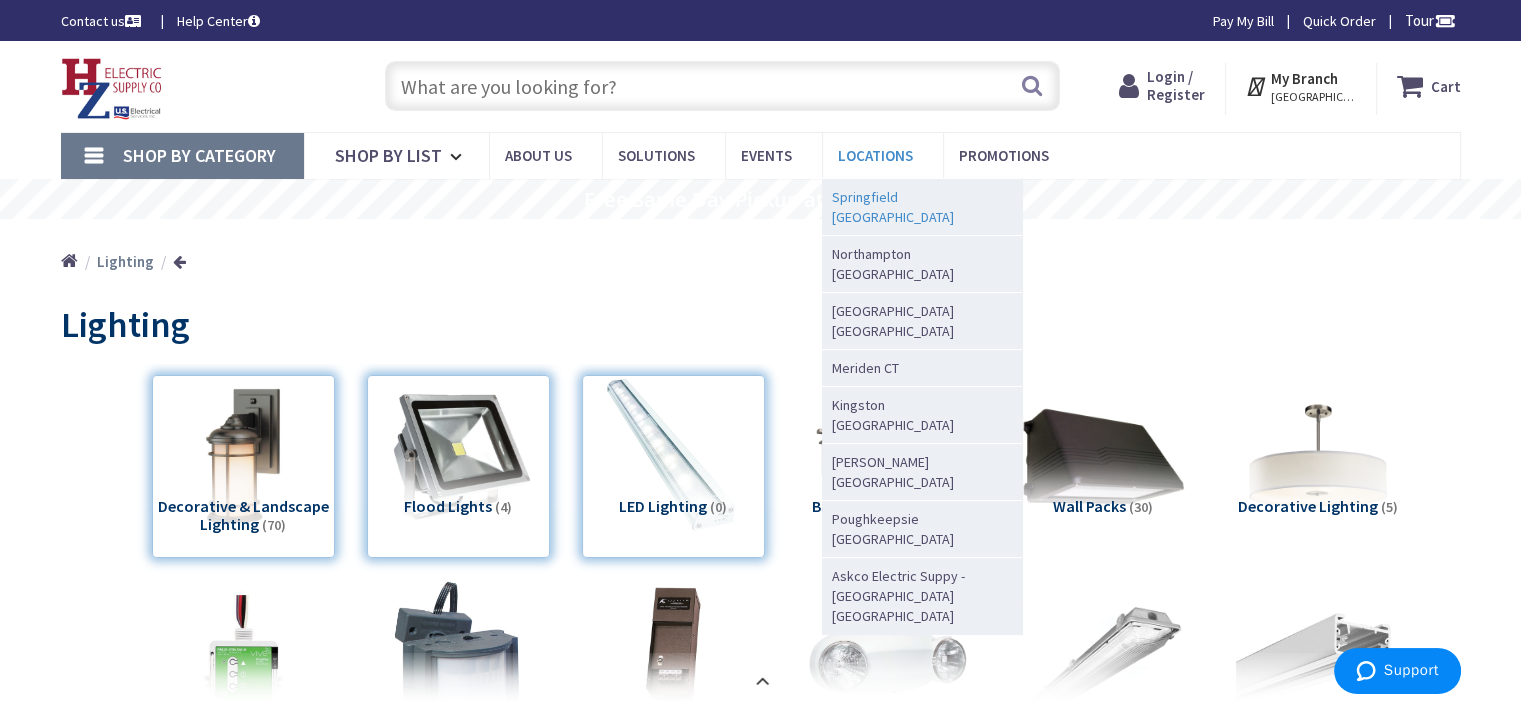 click on "Springfield [GEOGRAPHIC_DATA]" at bounding box center (917, 207) 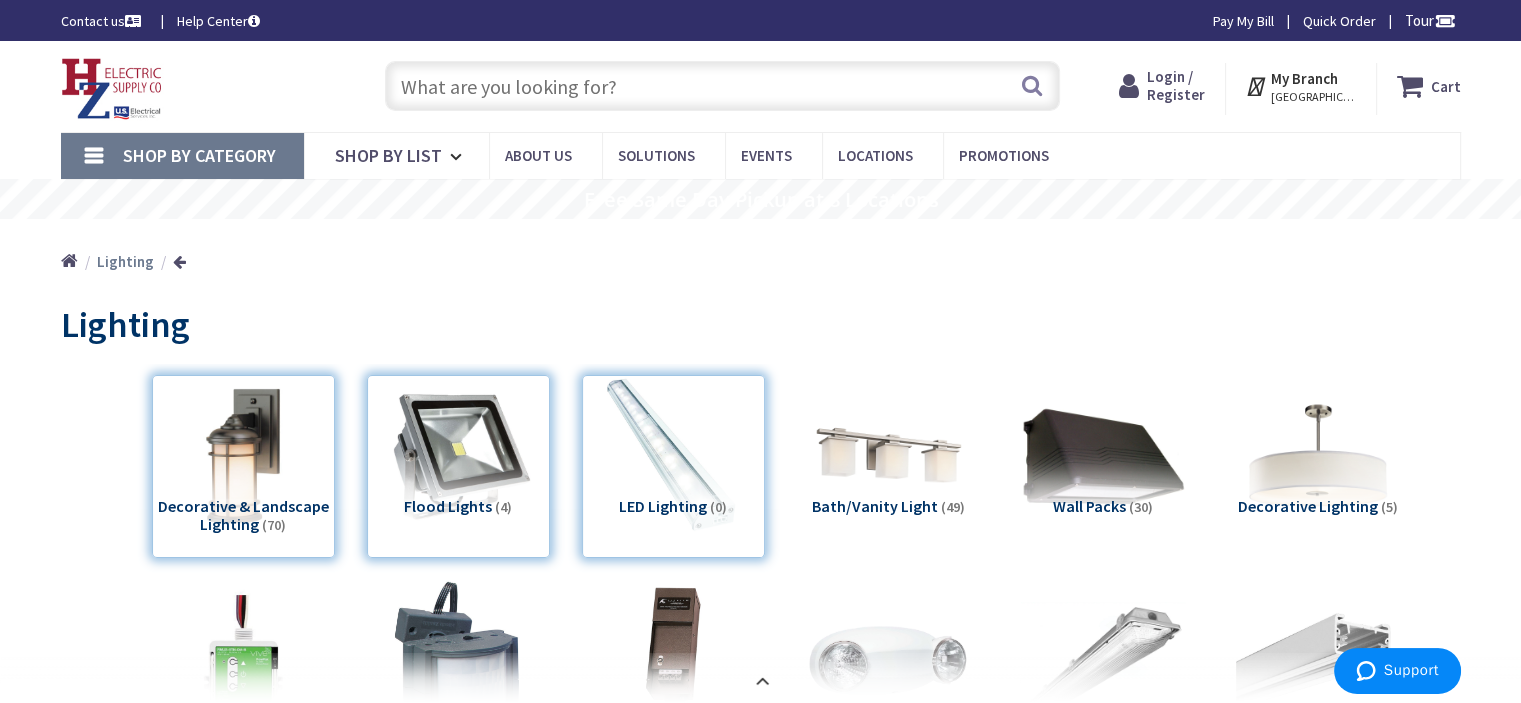 click on "Decorative & Landscape Lighting
(70)" at bounding box center [243, 466] 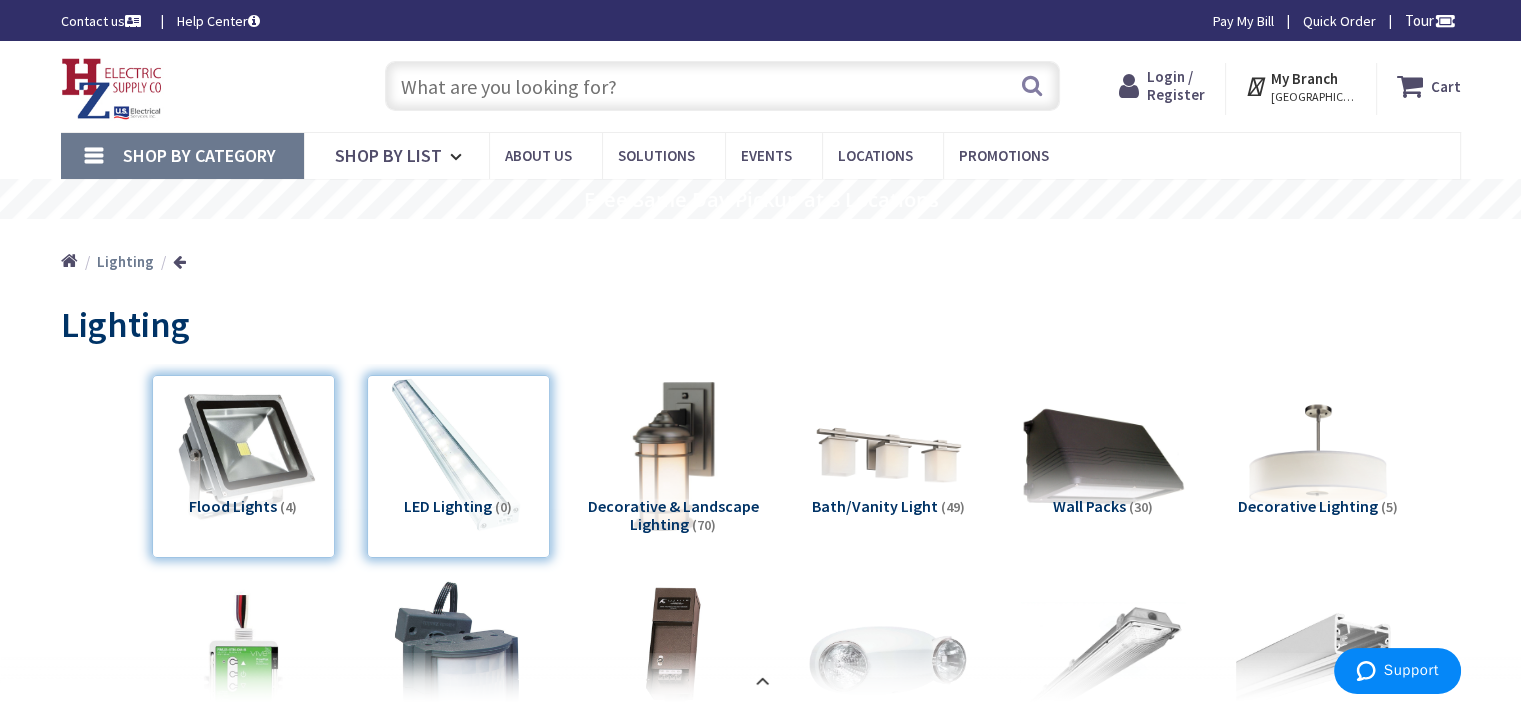 click at bounding box center [672, 455] 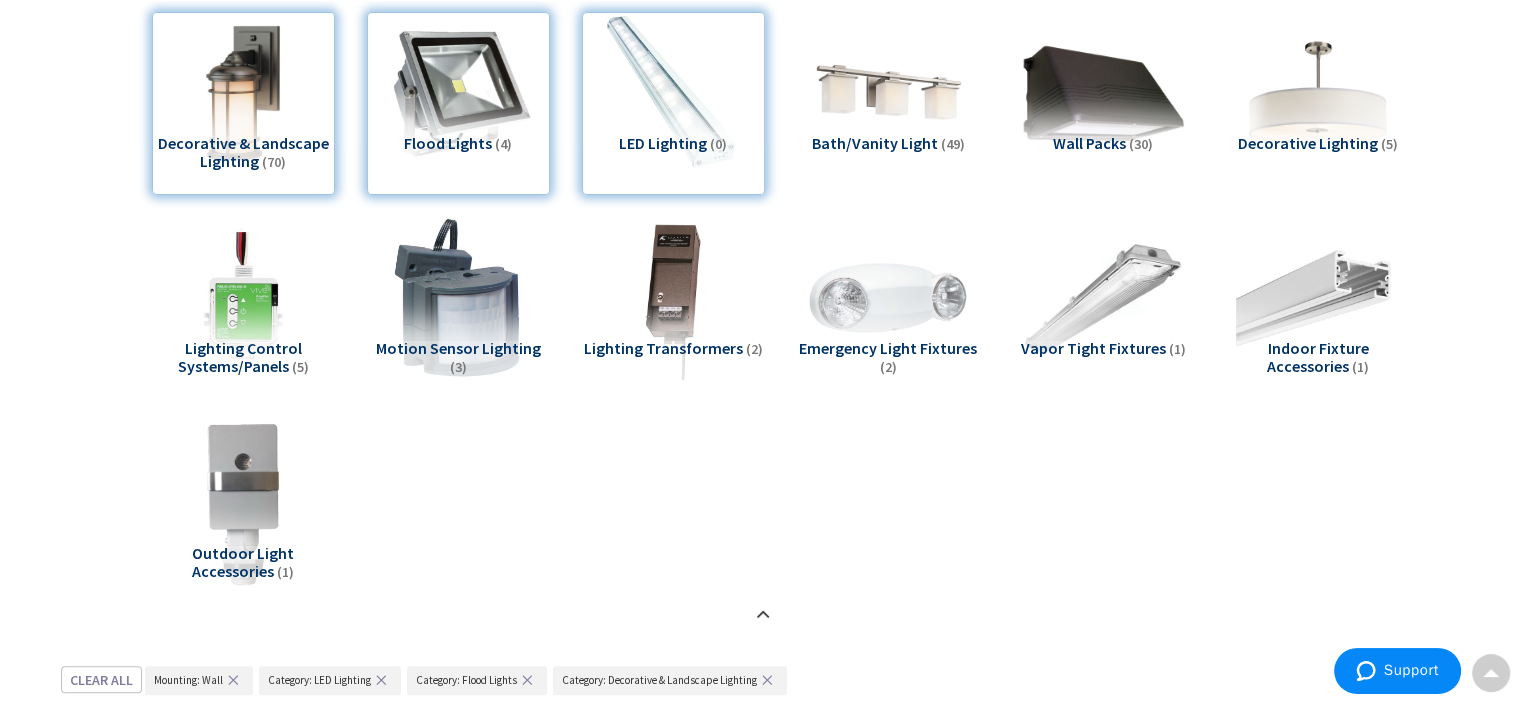 scroll, scrollTop: 696, scrollLeft: 0, axis: vertical 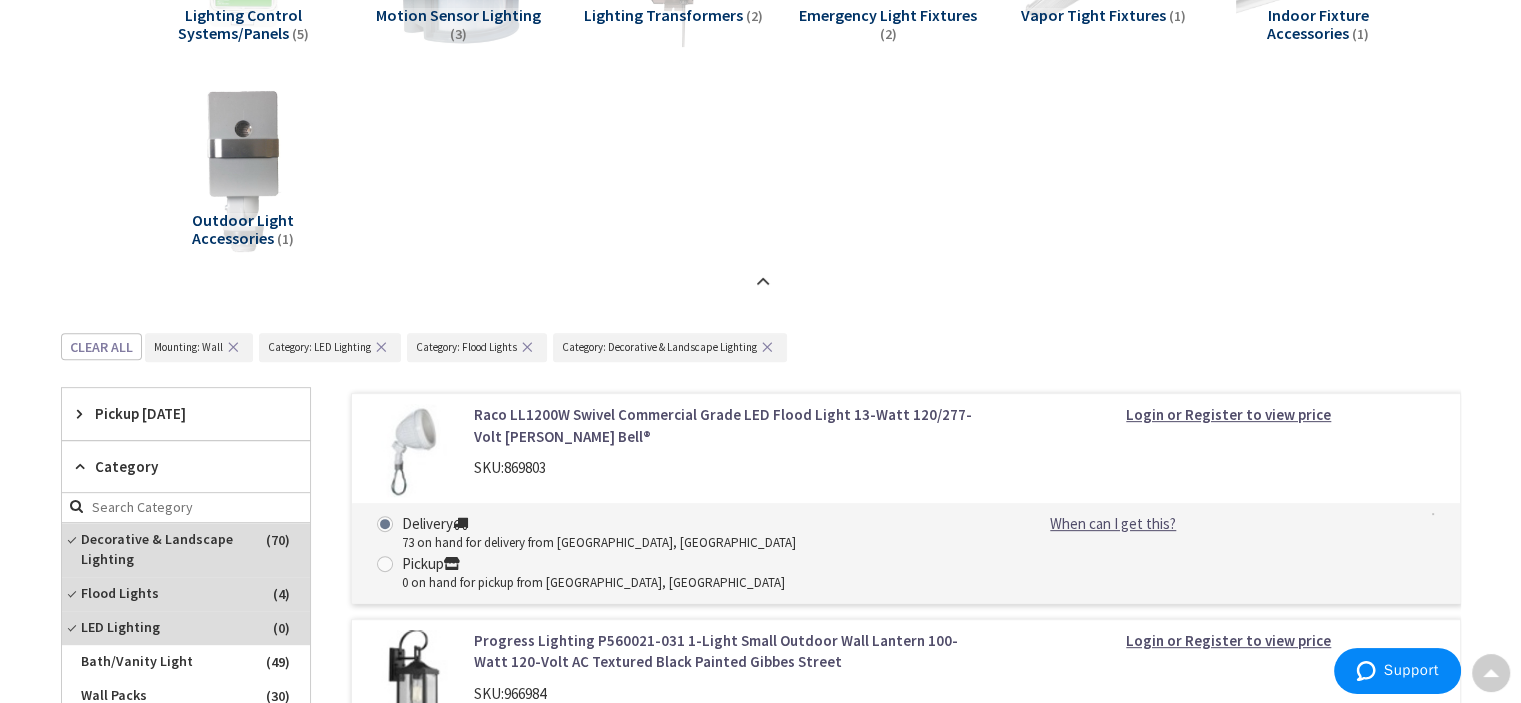 click on "✕" at bounding box center [233, 347] 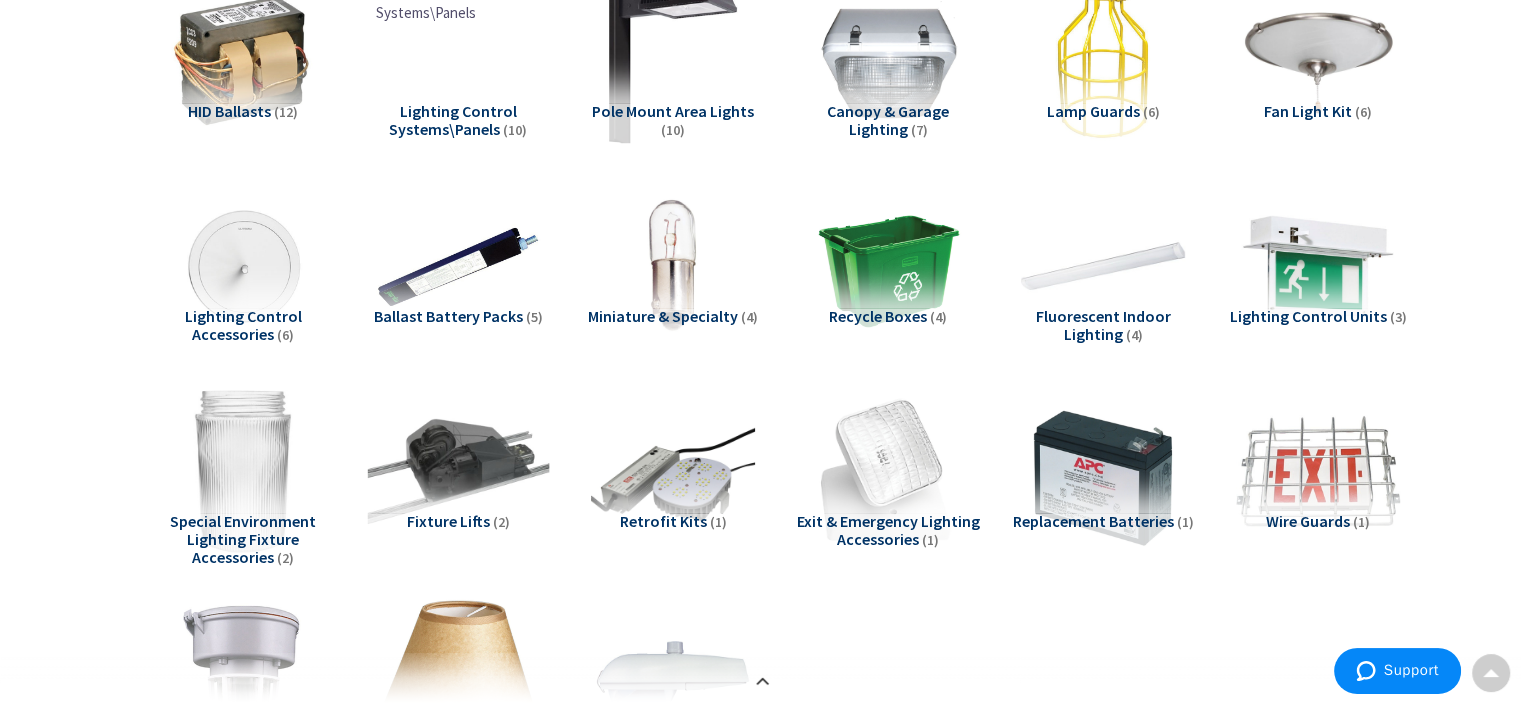 scroll, scrollTop: 2029, scrollLeft: 0, axis: vertical 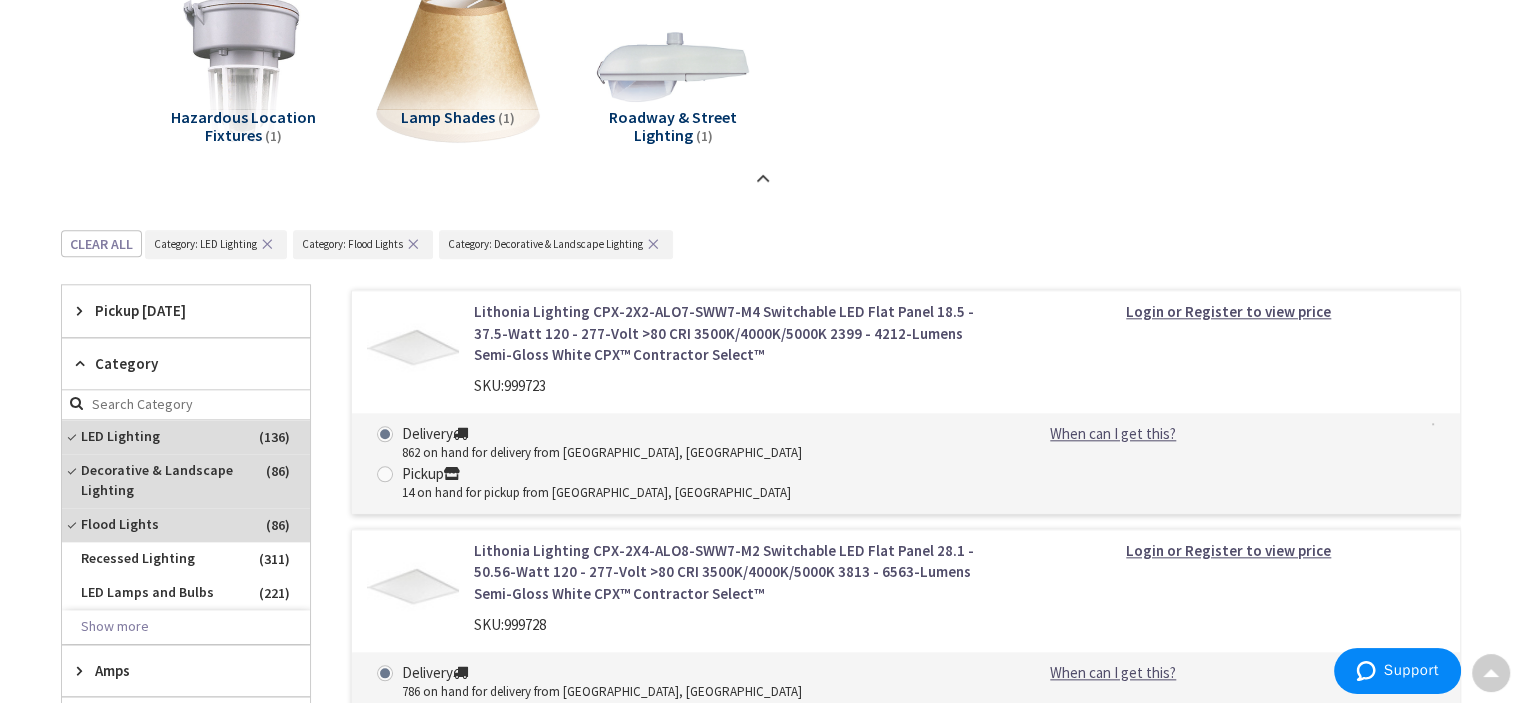 click on "✕" at bounding box center (413, 244) 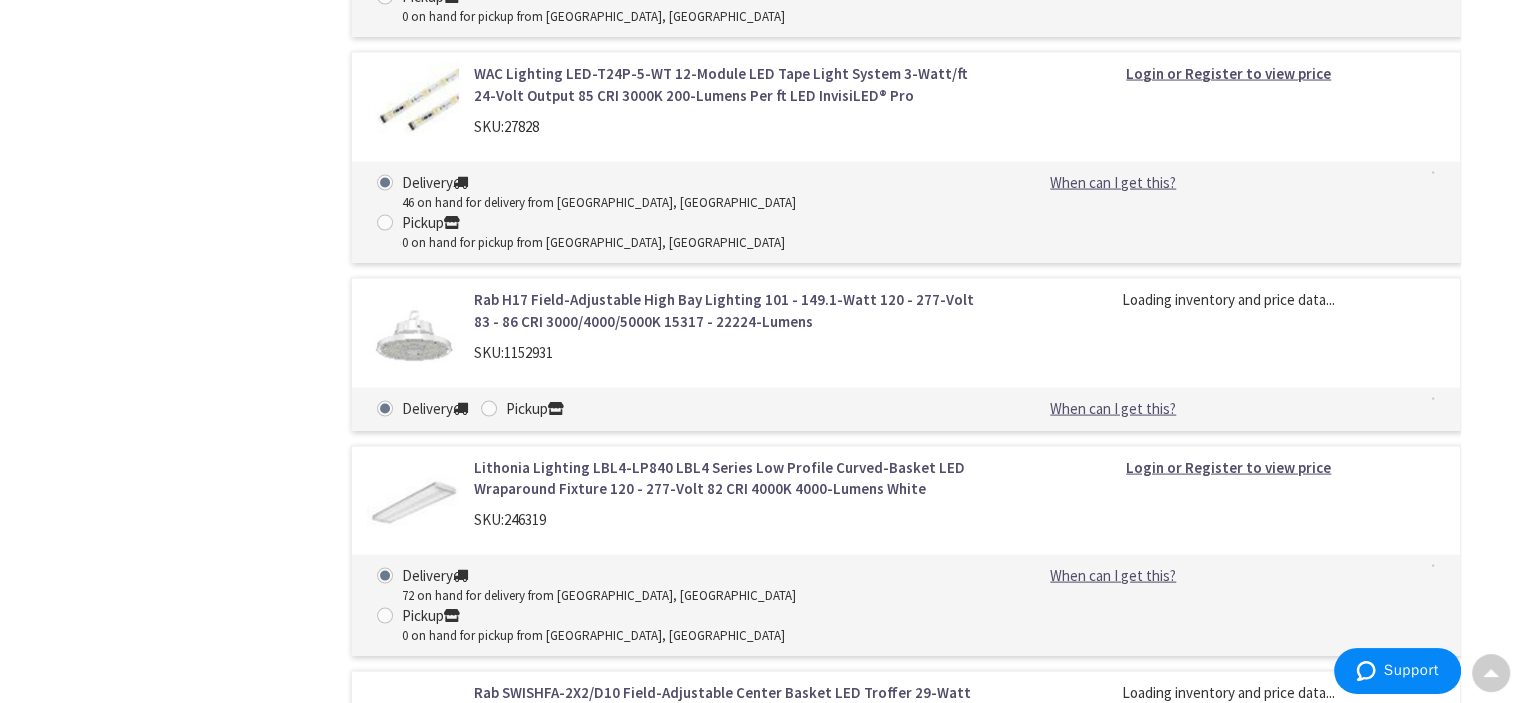 scroll, scrollTop: 3688, scrollLeft: 0, axis: vertical 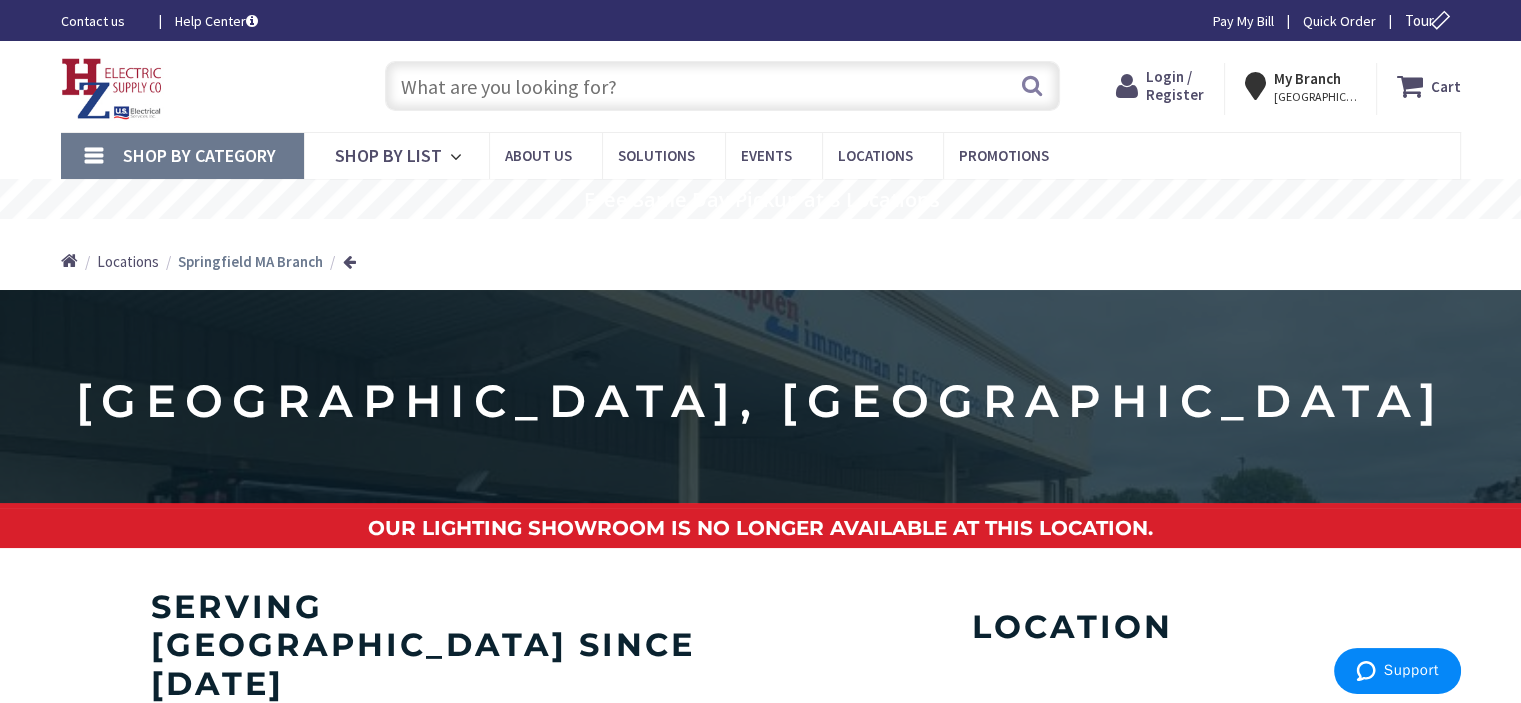 click on "Shop By Category" at bounding box center [182, 156] 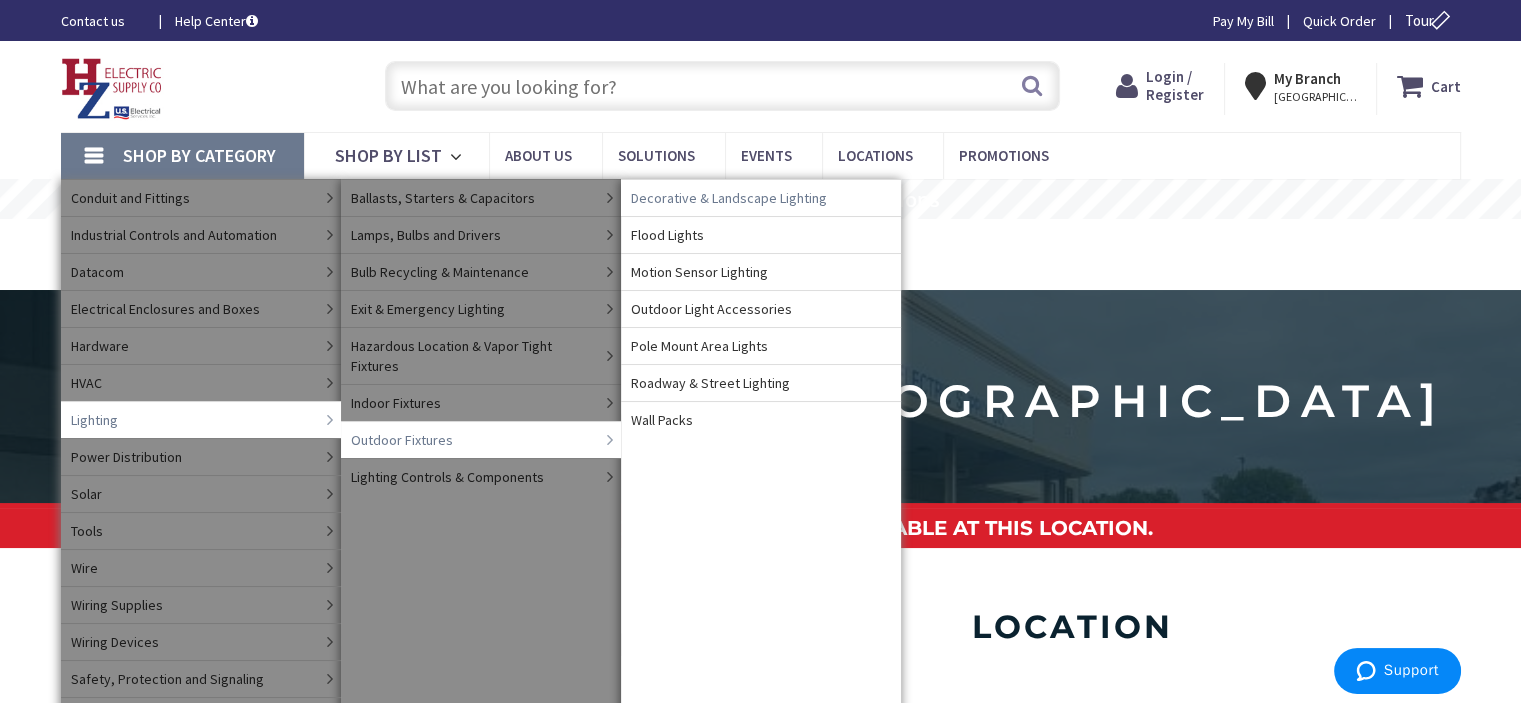 click on "Decorative & Landscape Lighting" at bounding box center [729, 198] 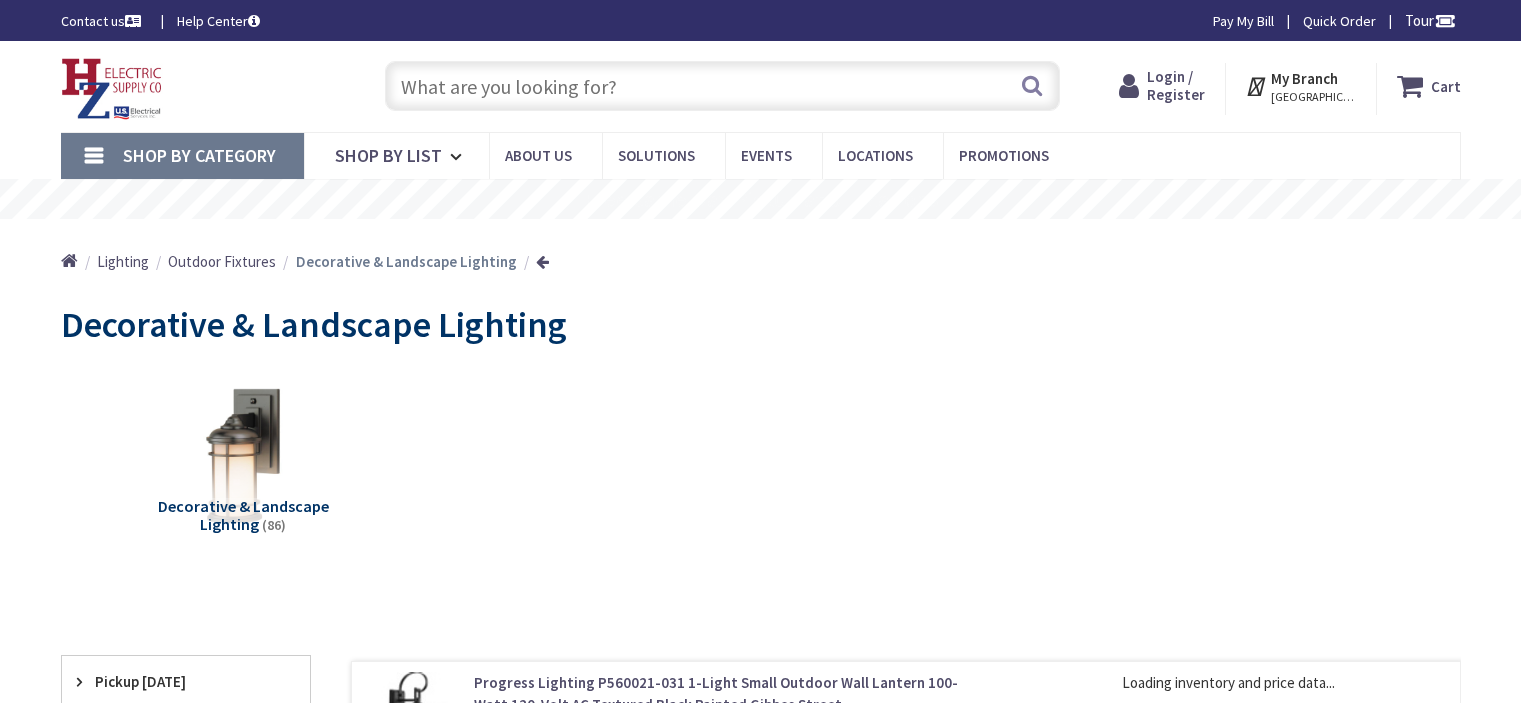 scroll, scrollTop: 0, scrollLeft: 0, axis: both 